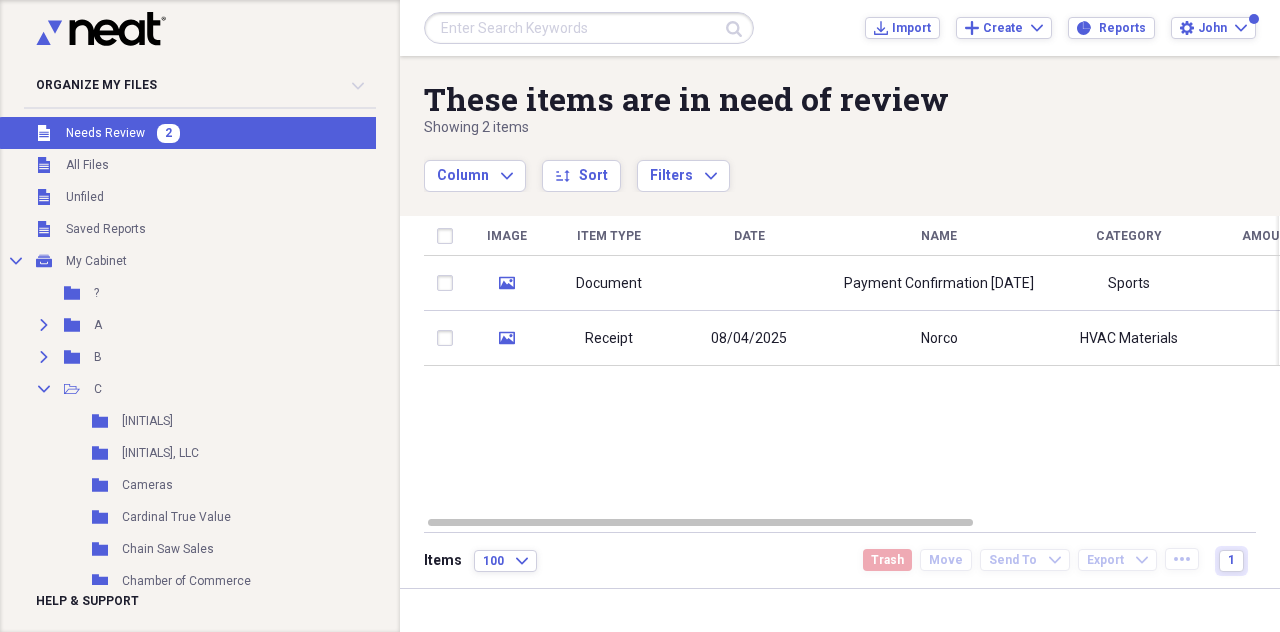 click on "Column Expand sort Sort Filters  Expand" at bounding box center (776, 165) 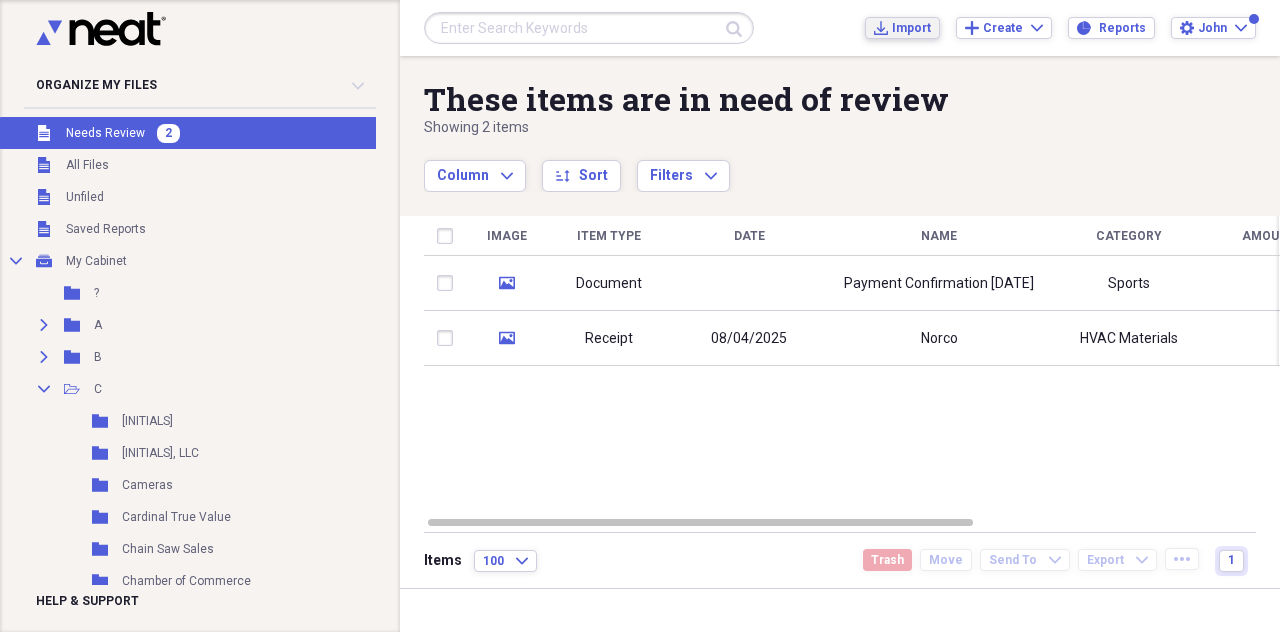 click on "Import" at bounding box center [911, 28] 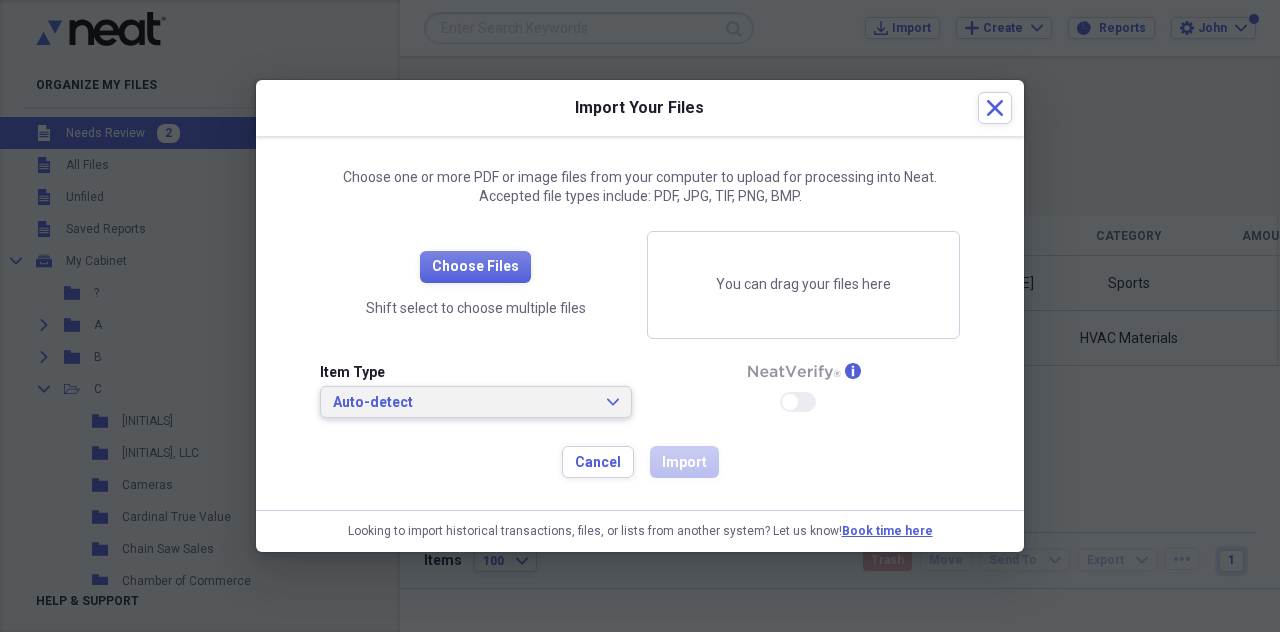 click on "Auto-detect" at bounding box center (464, 403) 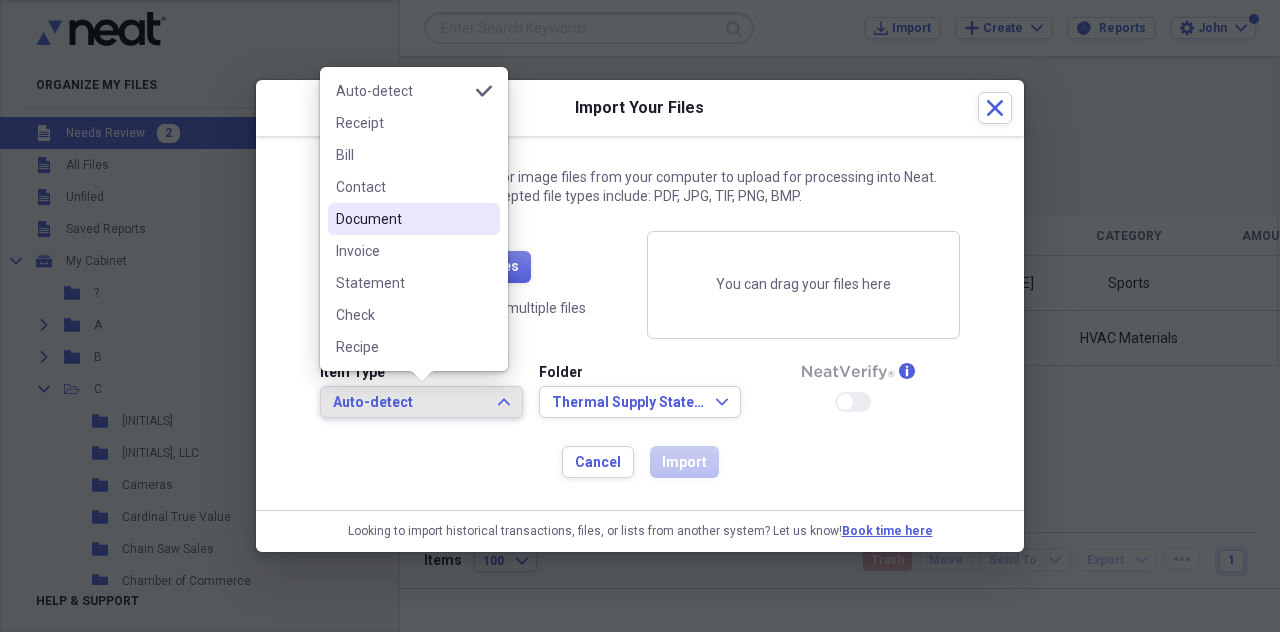 click on "Document" at bounding box center [402, 219] 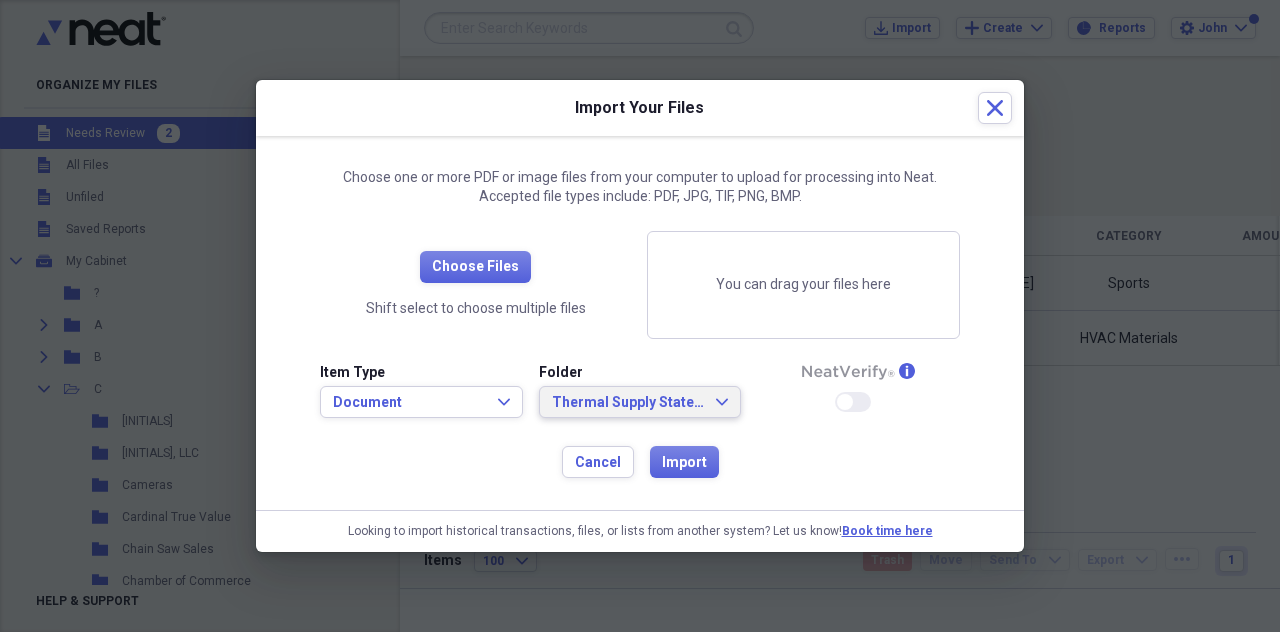 click on "Thermal Supply Statements" at bounding box center (628, 403) 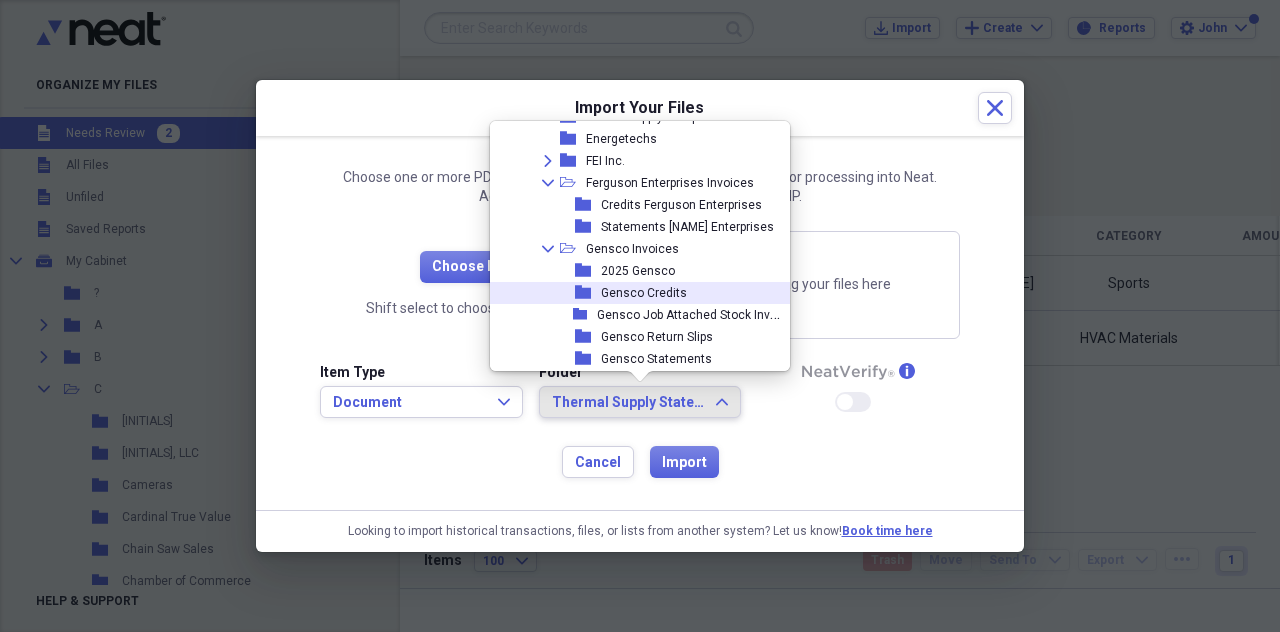 scroll, scrollTop: 4816, scrollLeft: 0, axis: vertical 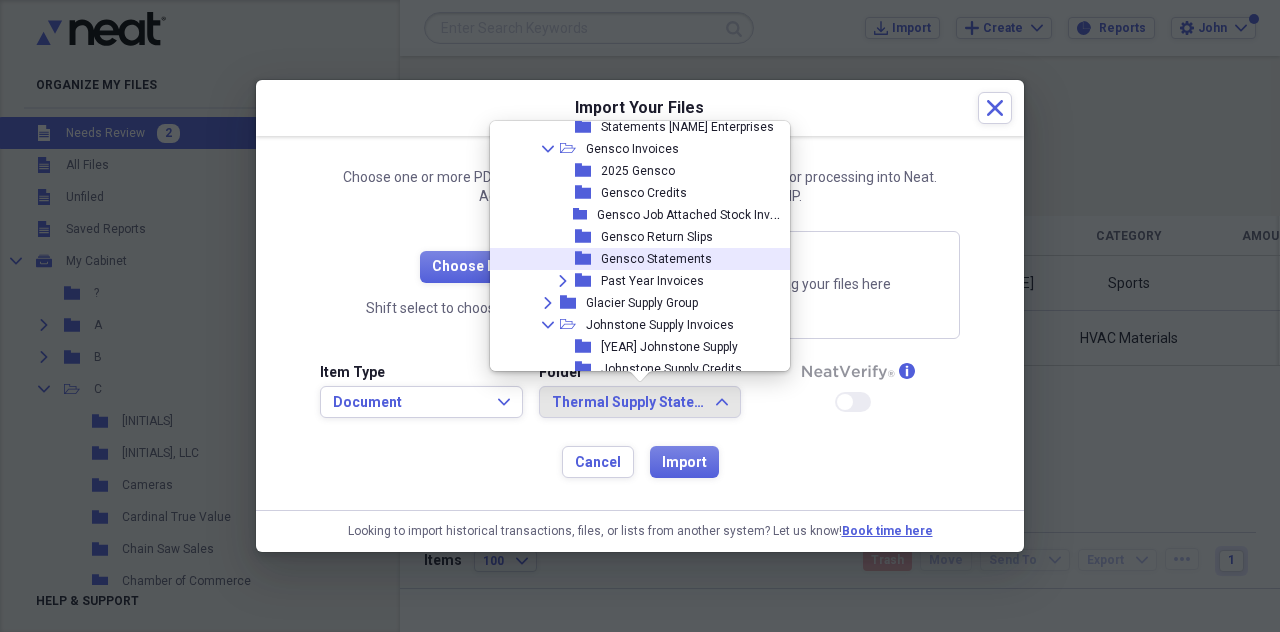 click on "Gensco Statements" at bounding box center [656, 259] 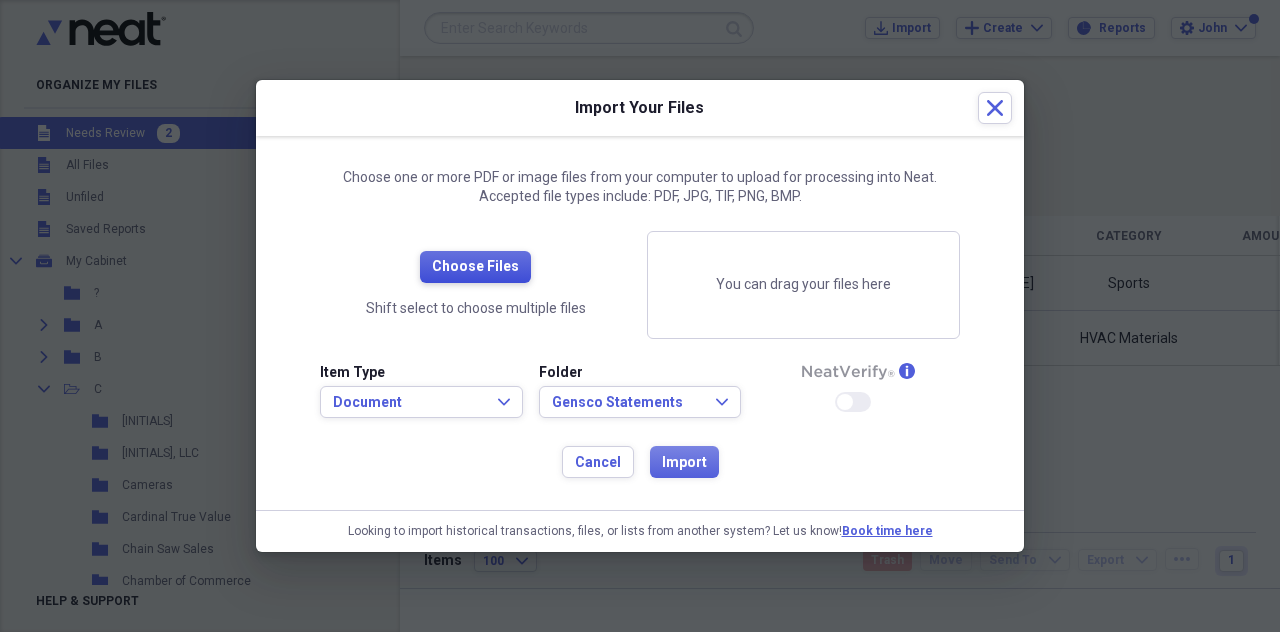 click on "Choose Files" at bounding box center (475, 267) 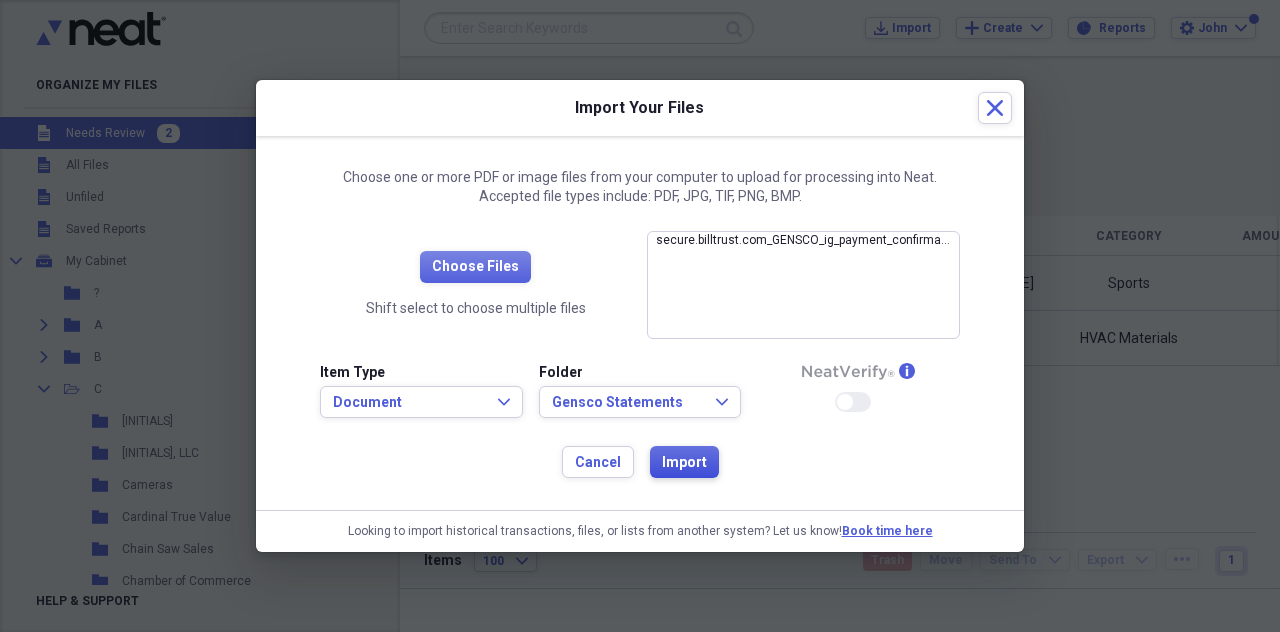 click on "Import" at bounding box center (684, 463) 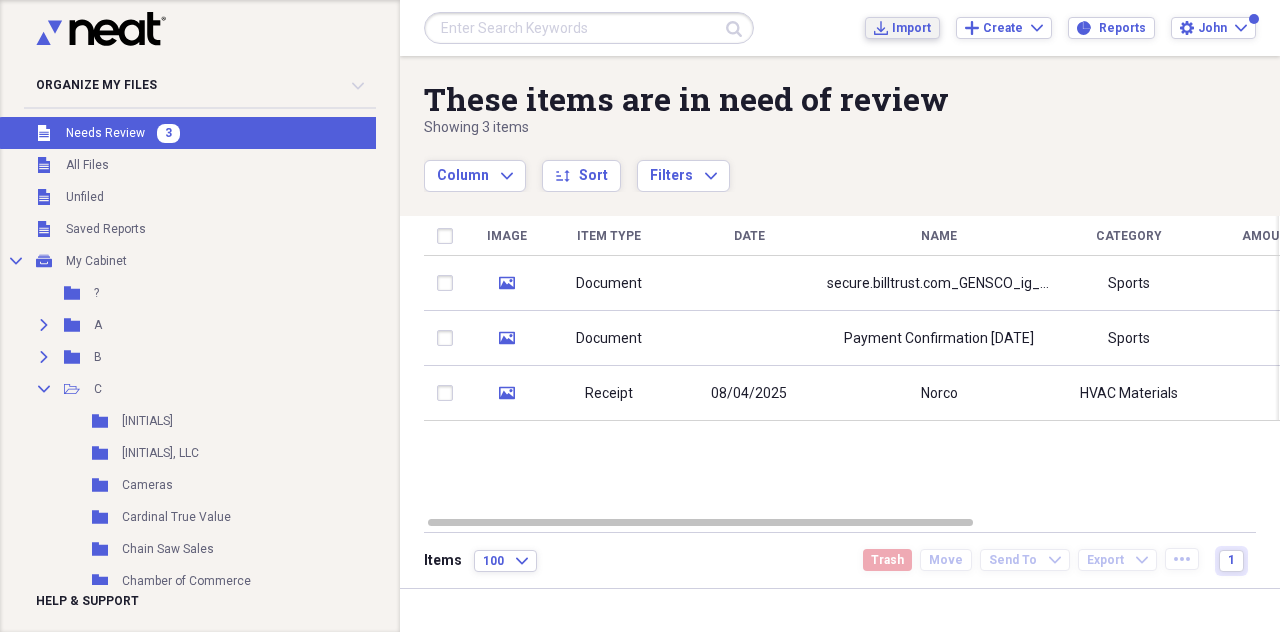 click on "Import" at bounding box center (911, 28) 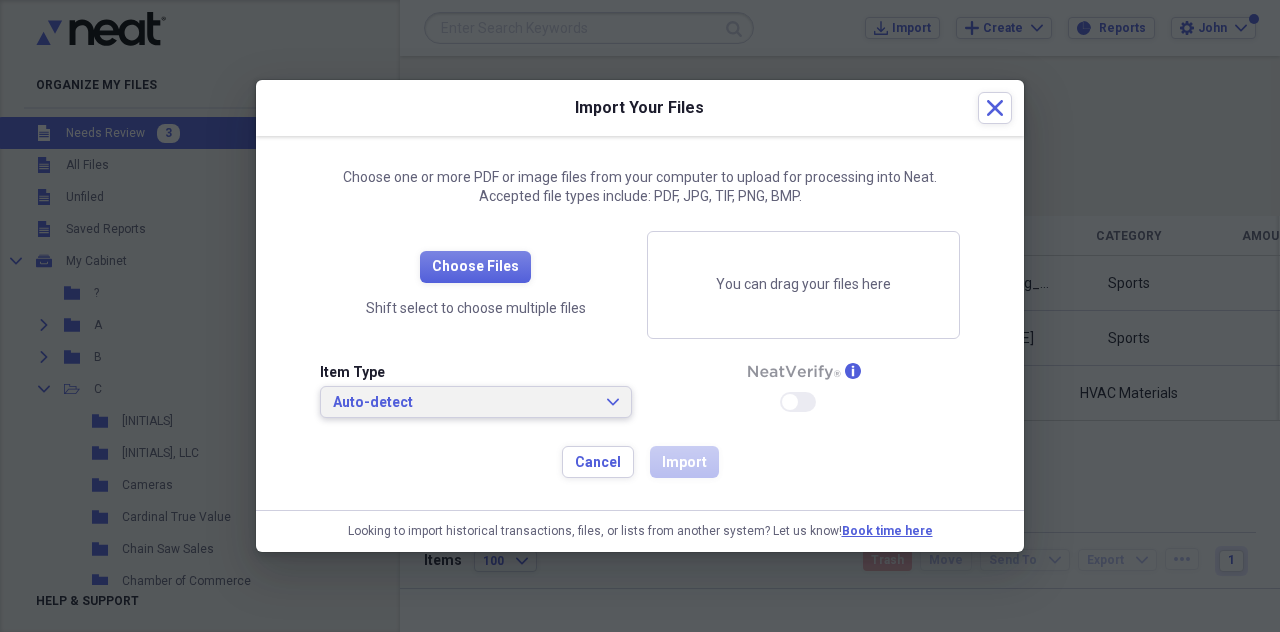 click on "Auto-detect" at bounding box center [464, 403] 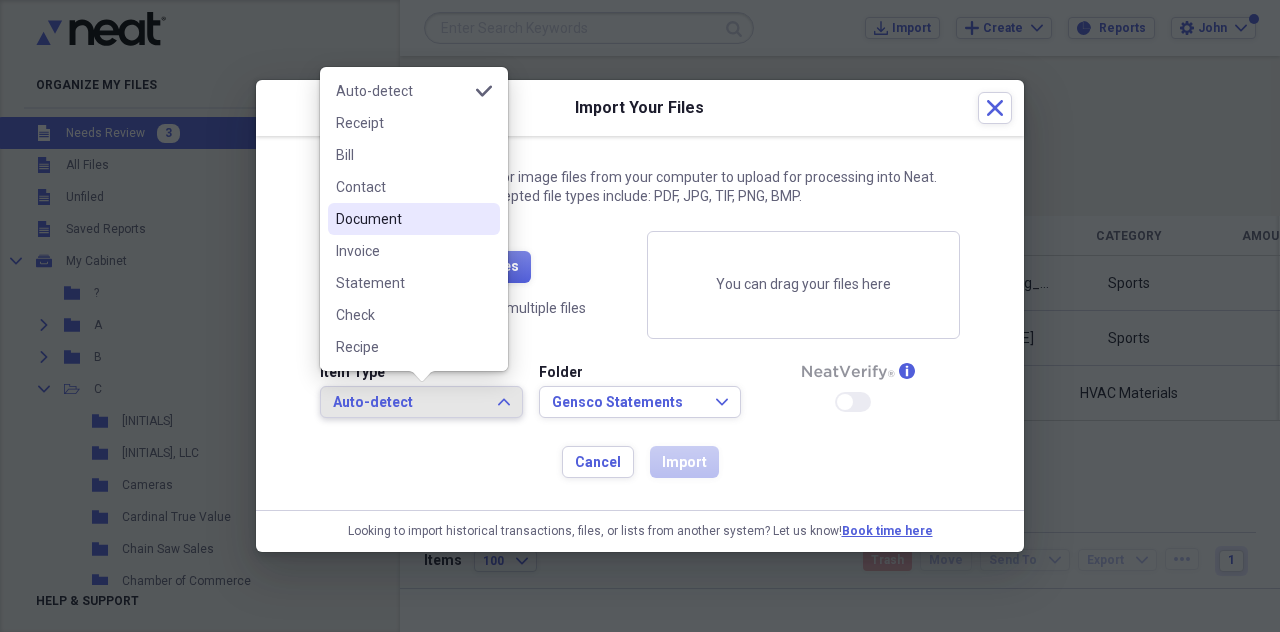 click on "Document" at bounding box center (402, 219) 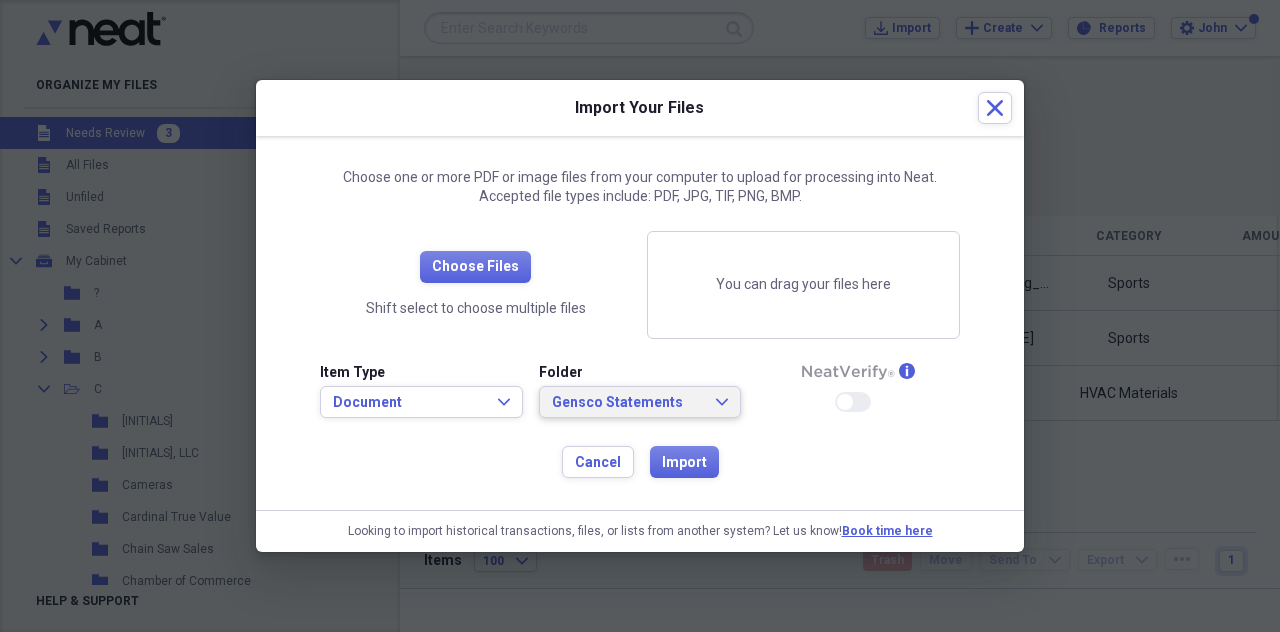 click on "Gensco Statements" at bounding box center [628, 403] 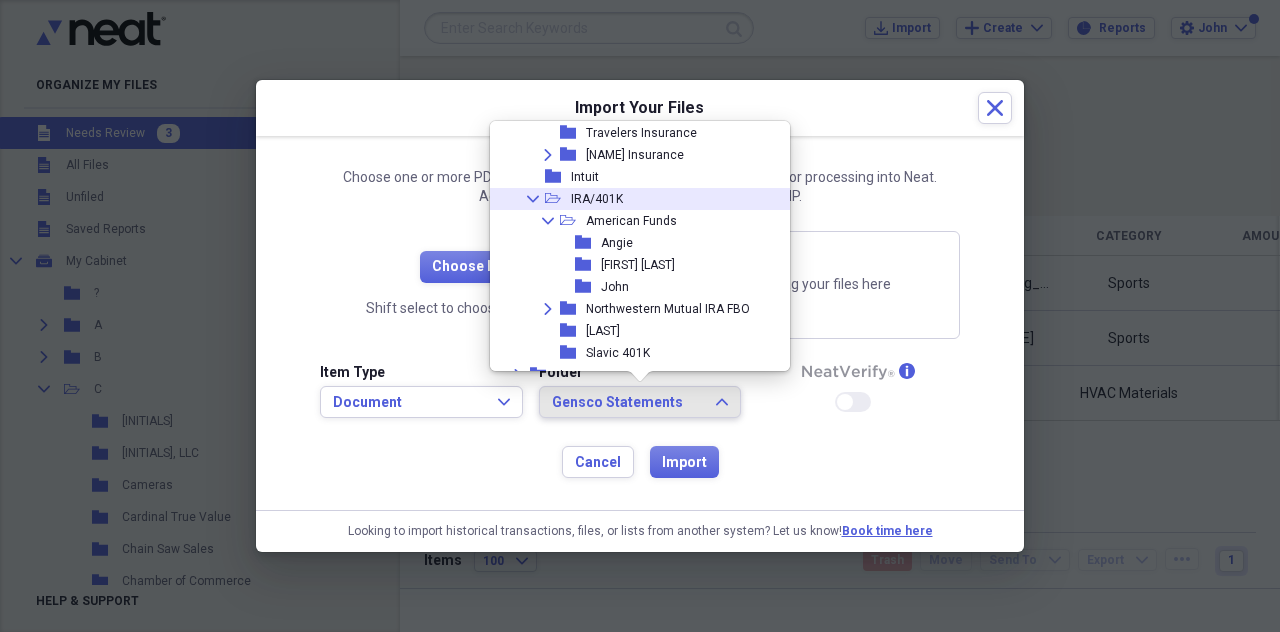 scroll, scrollTop: 1736, scrollLeft: 0, axis: vertical 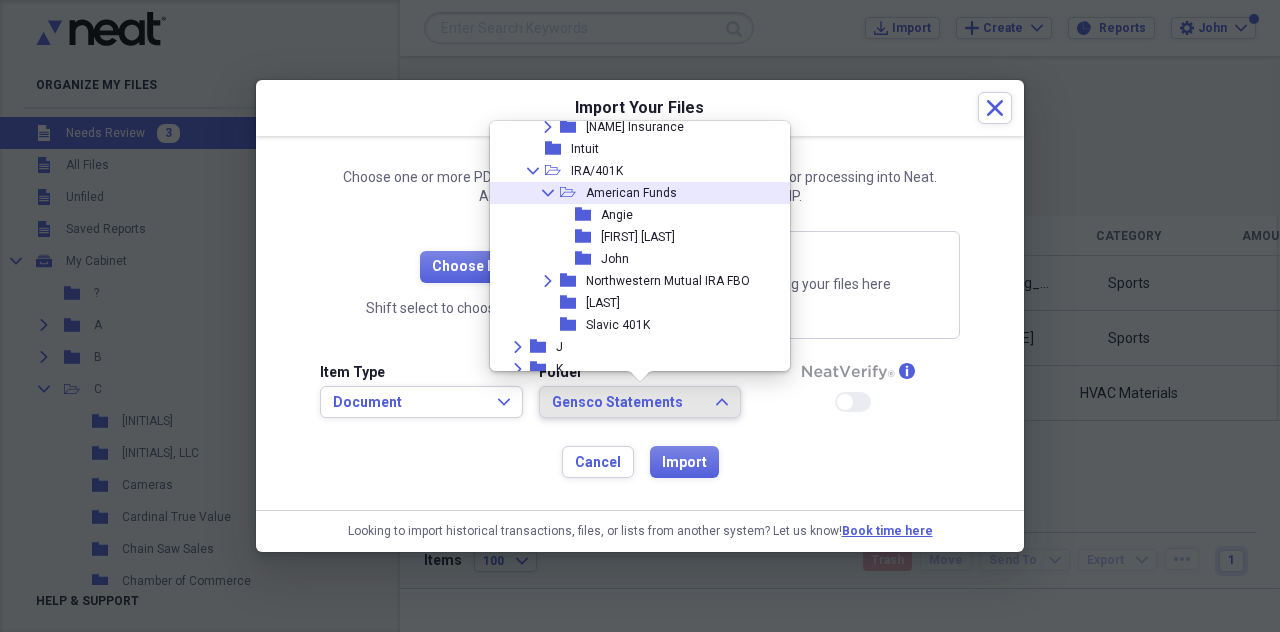 click on "American Funds" at bounding box center [631, 193] 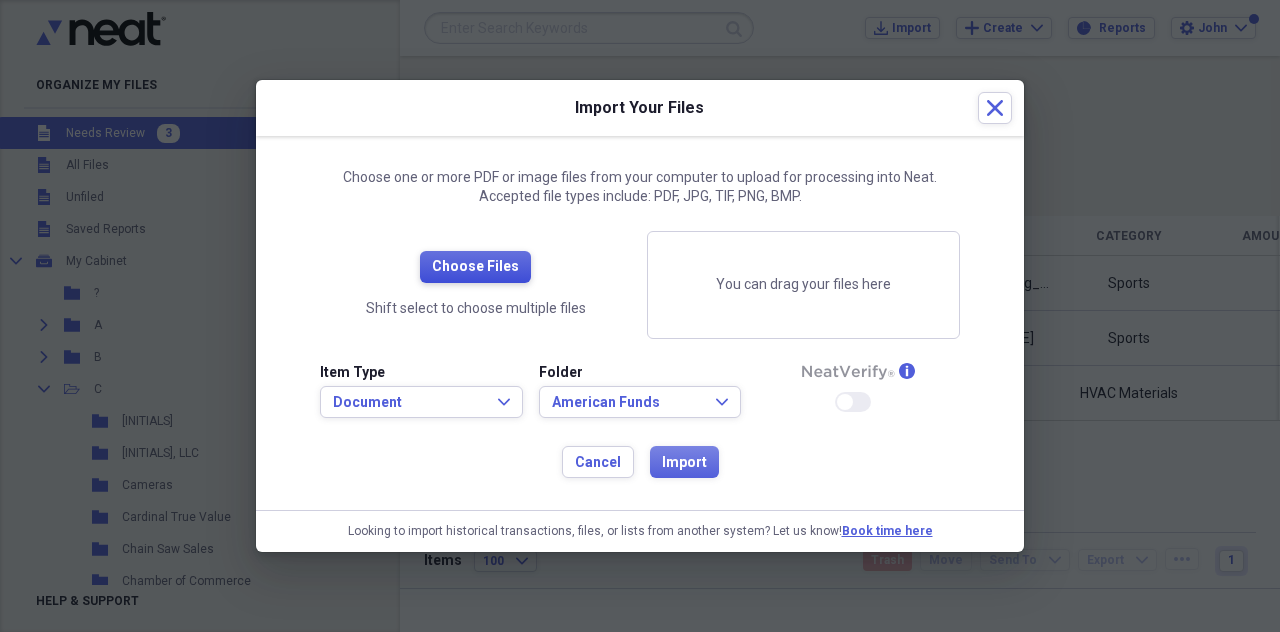 click on "Choose Files" at bounding box center (475, 267) 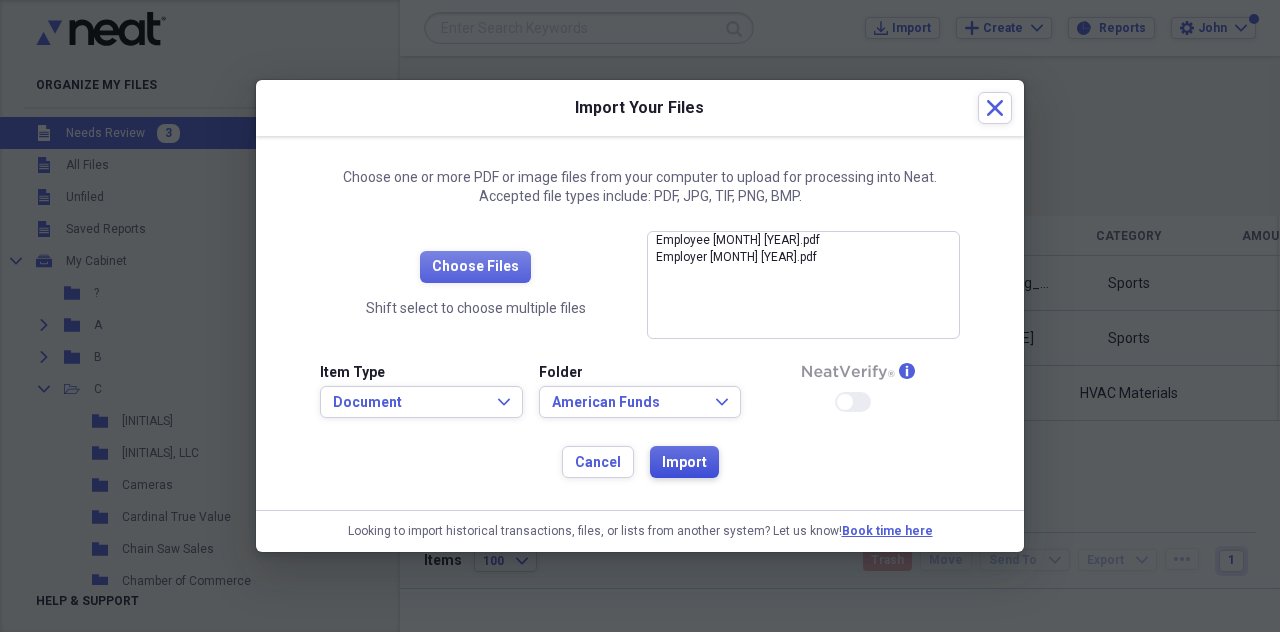 click on "Import" at bounding box center (684, 463) 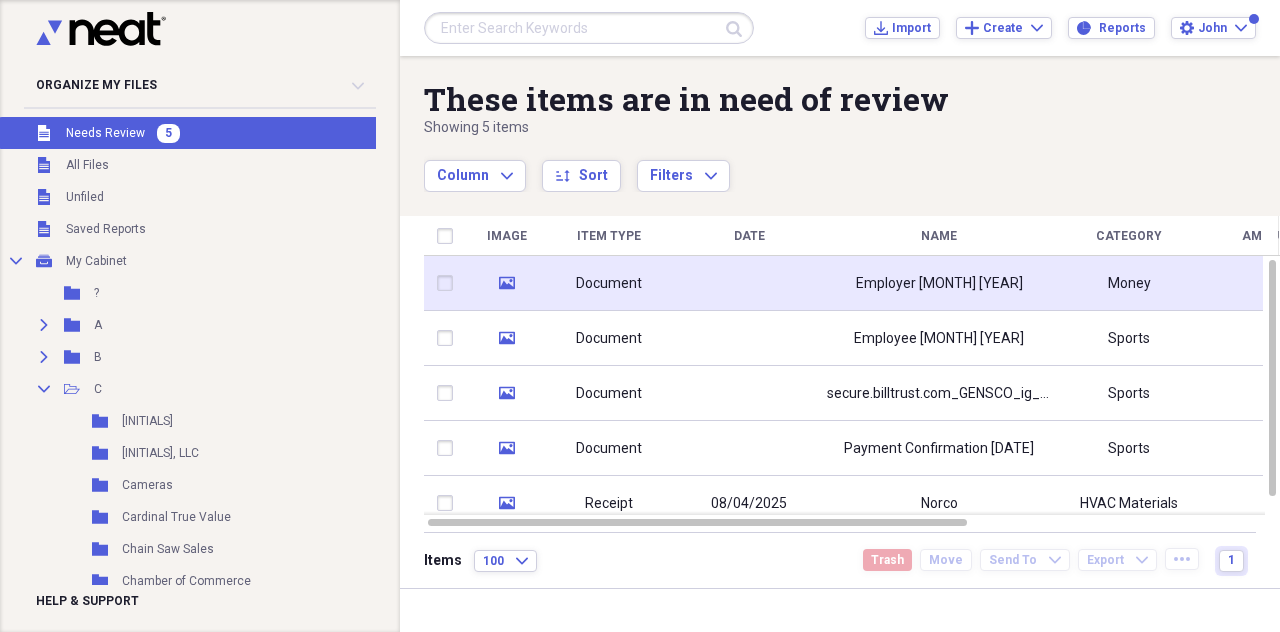 click at bounding box center [449, 283] 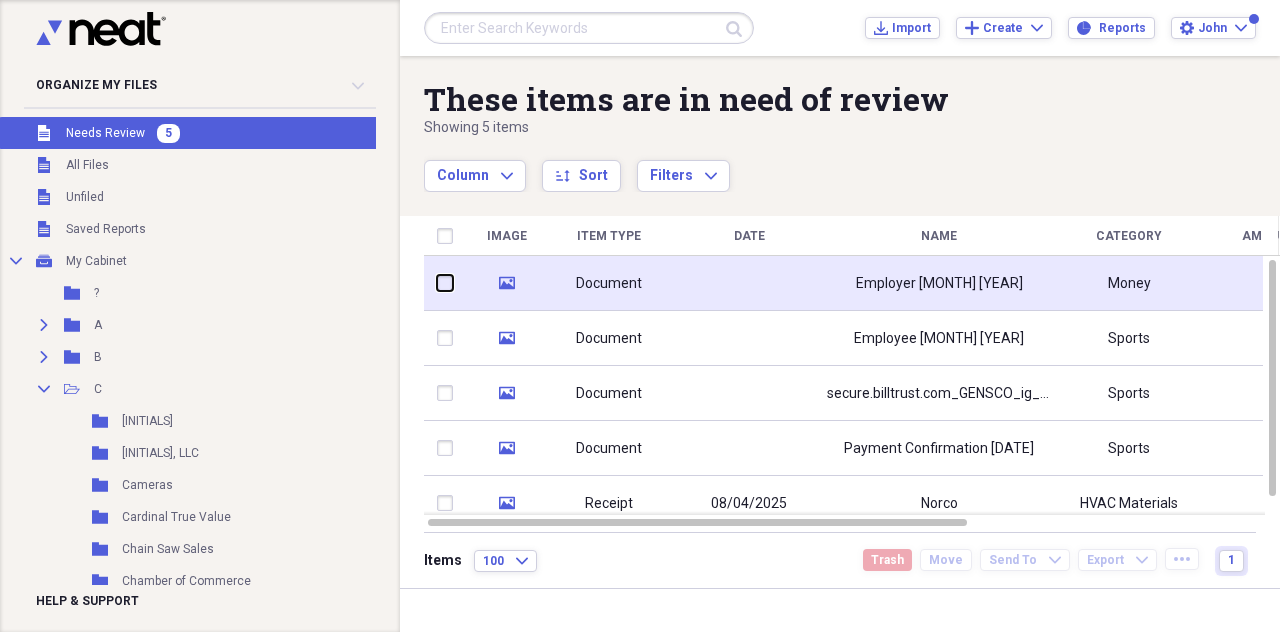 click at bounding box center [437, 283] 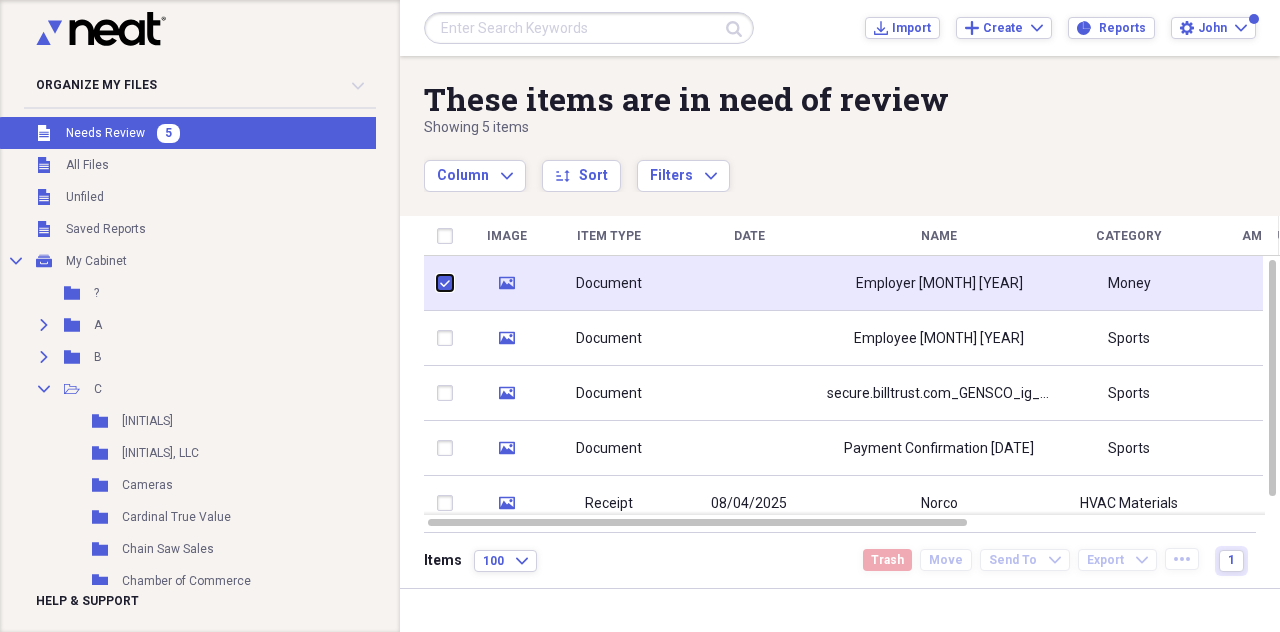 checkbox on "true" 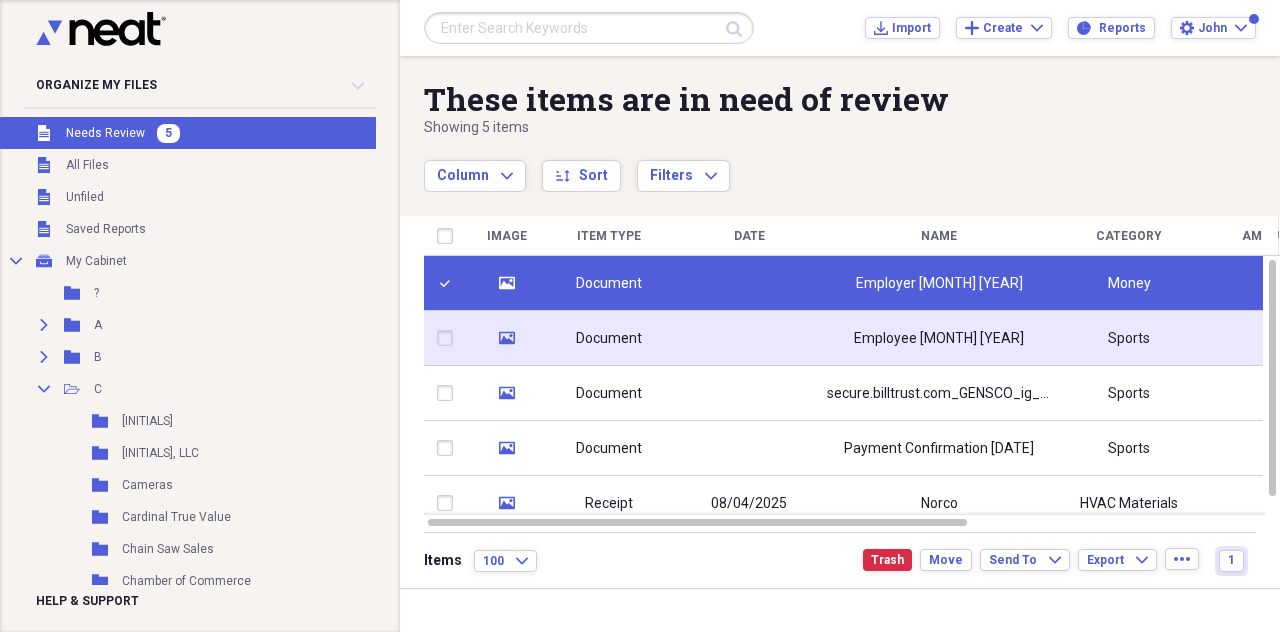 click at bounding box center (449, 338) 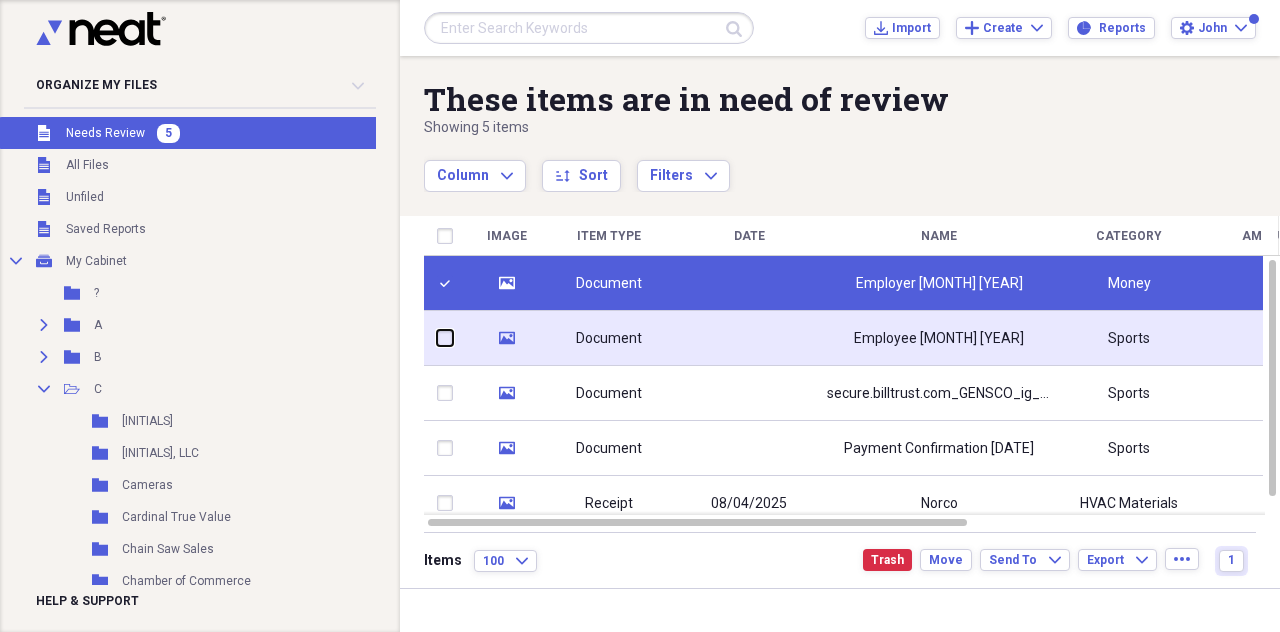 click at bounding box center (437, 338) 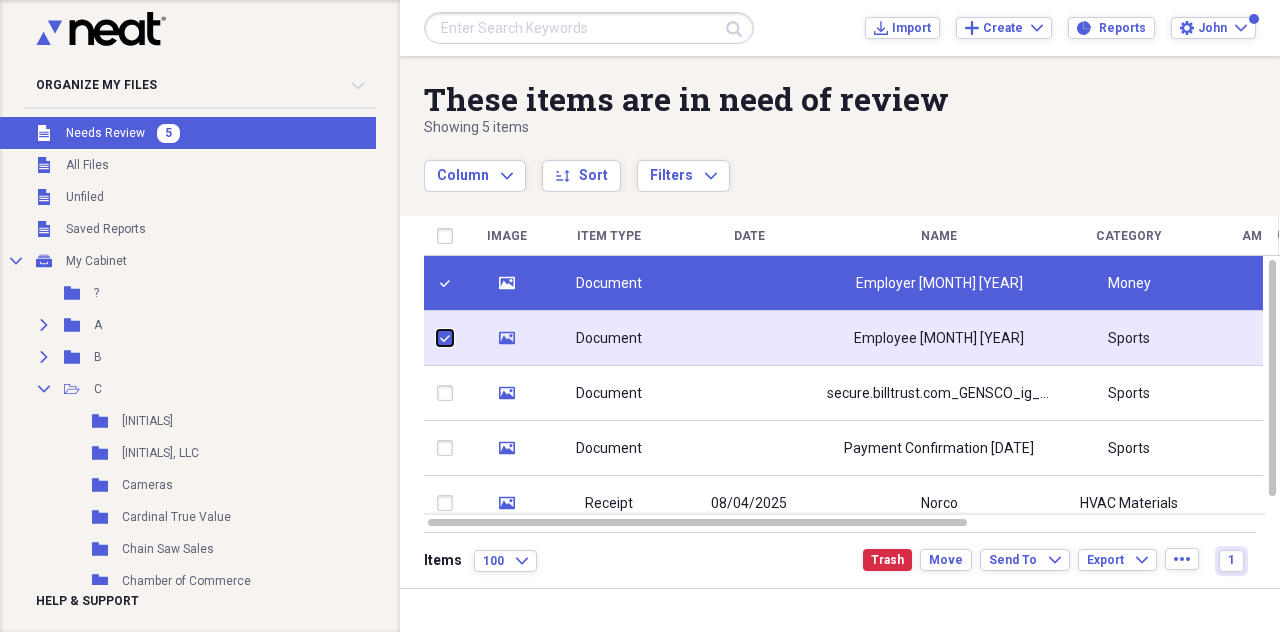 checkbox on "true" 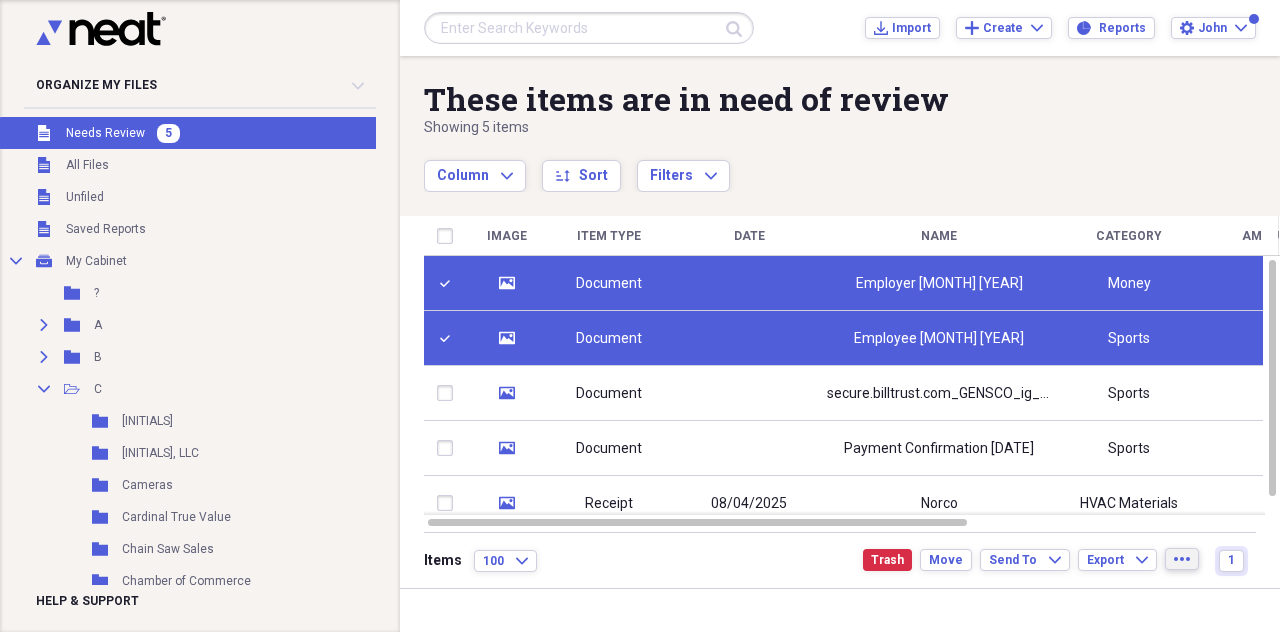 click on "more" at bounding box center [1182, 559] 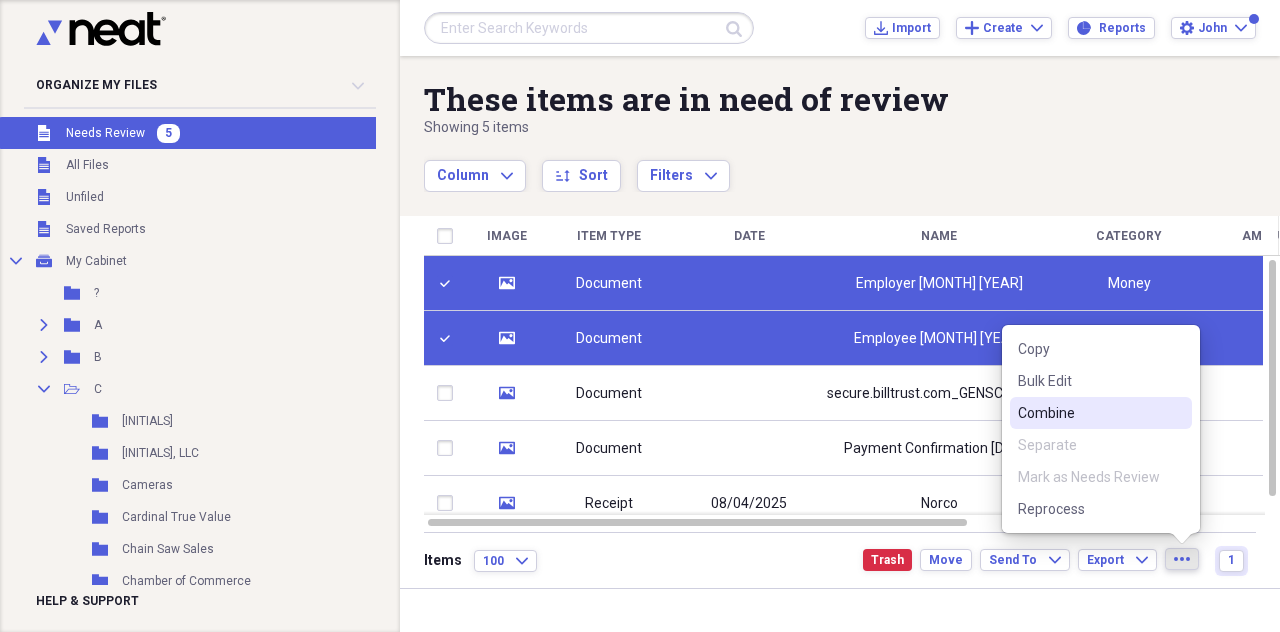 click on "Combine" at bounding box center [1089, 413] 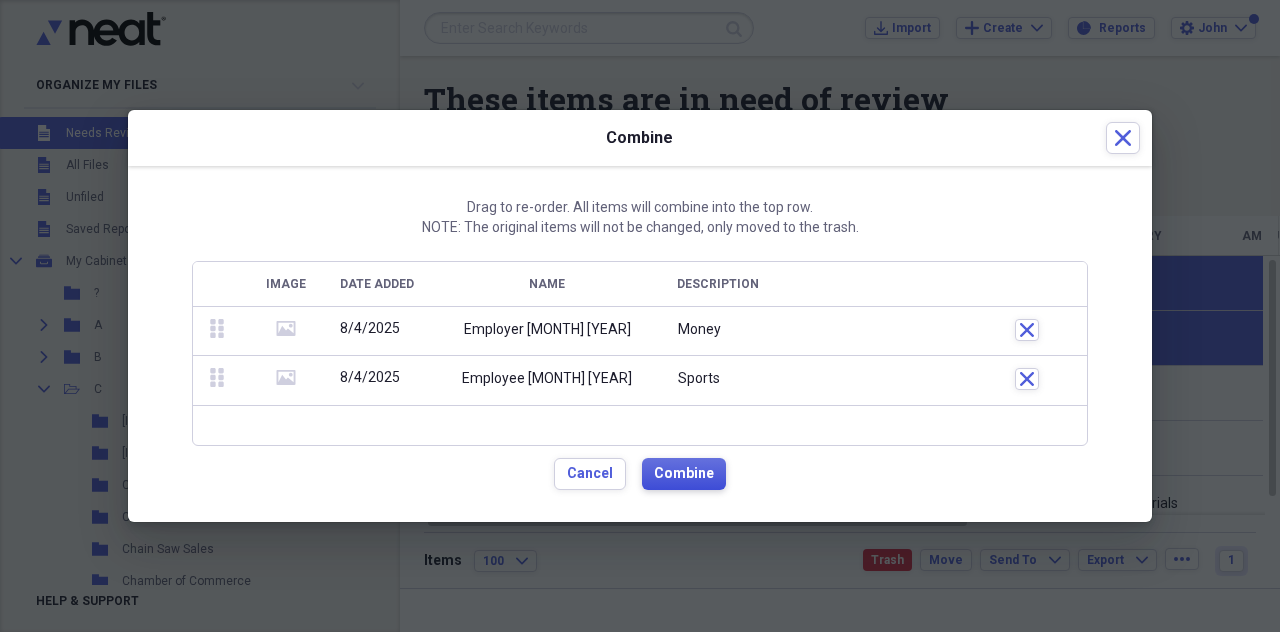 click on "Combine" at bounding box center [684, 474] 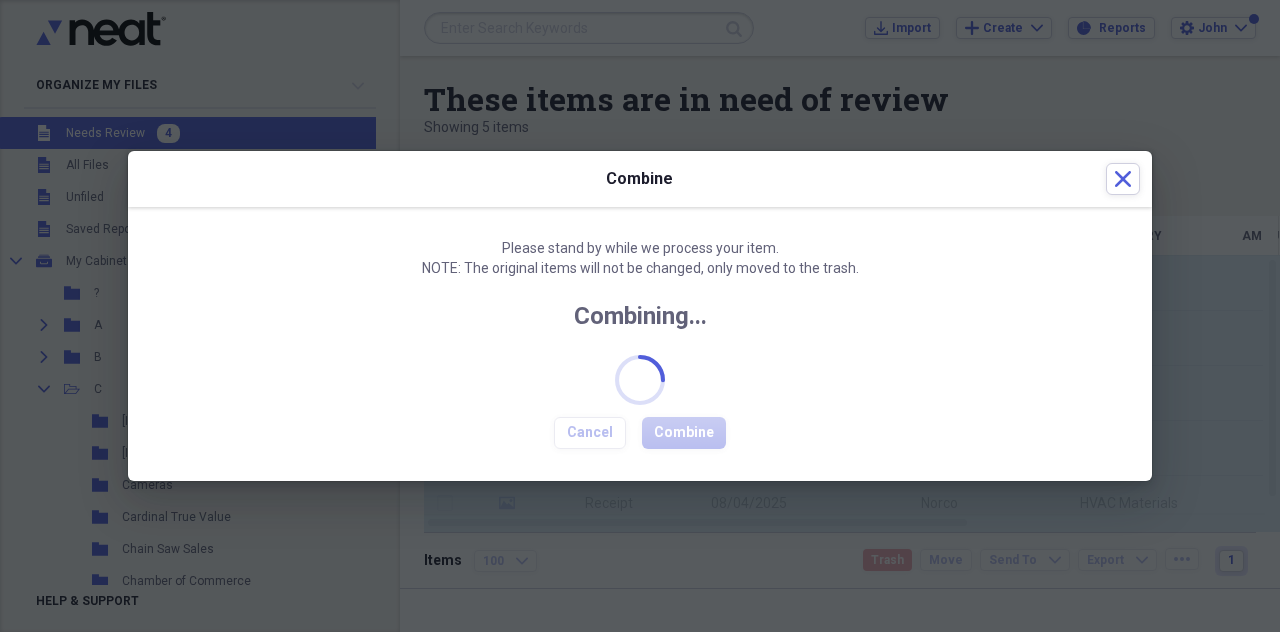 checkbox on "false" 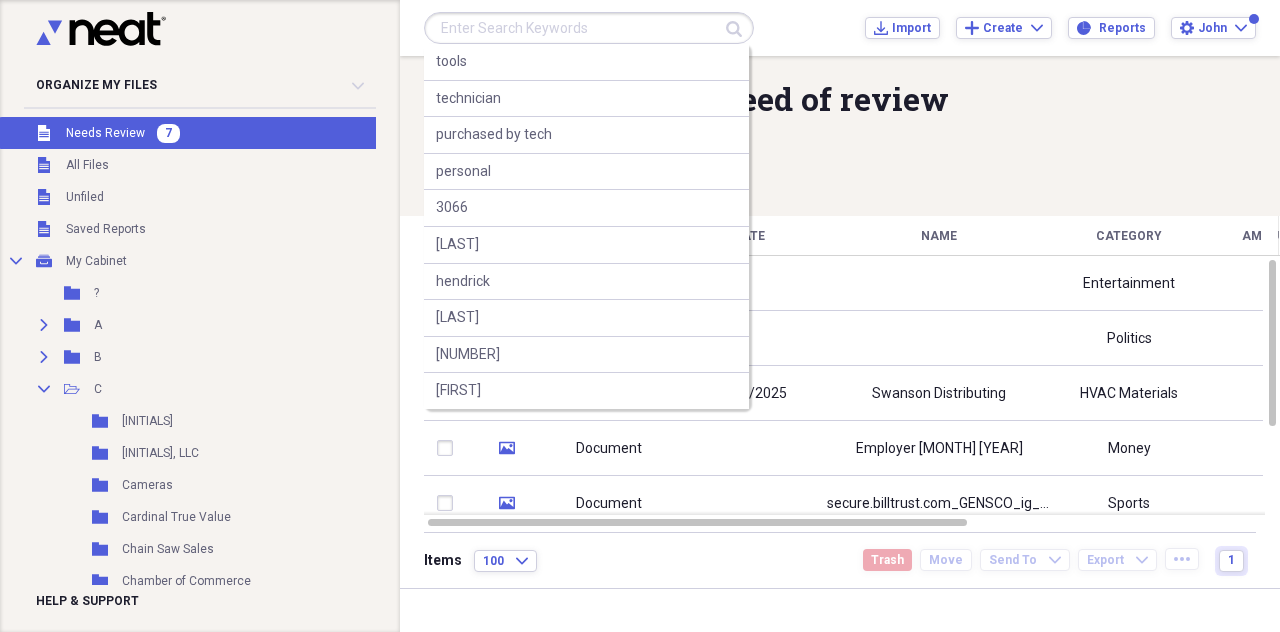 click at bounding box center [589, 28] 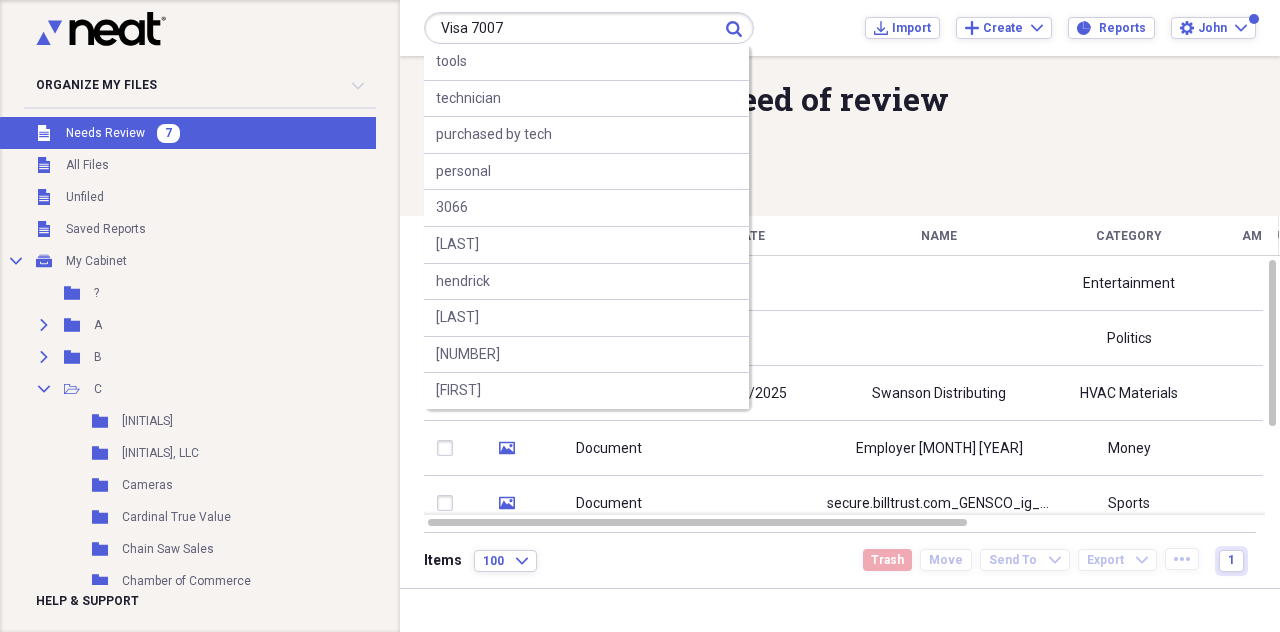 type on "Visa 7007" 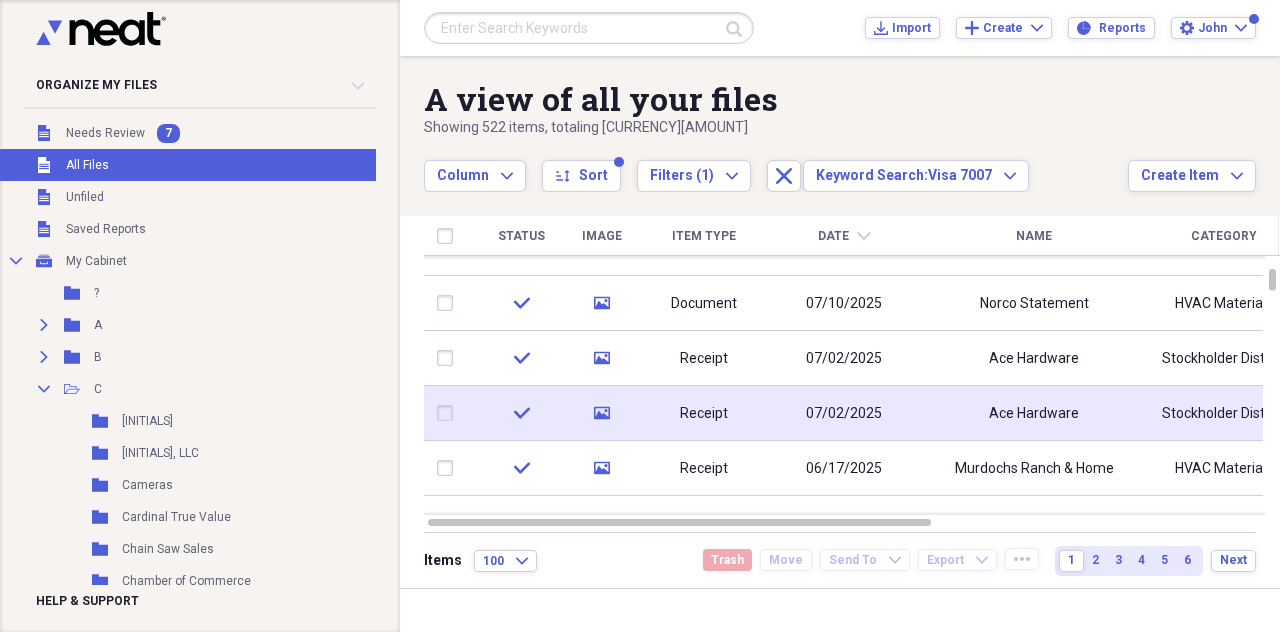 click on "Receipt" at bounding box center (704, 413) 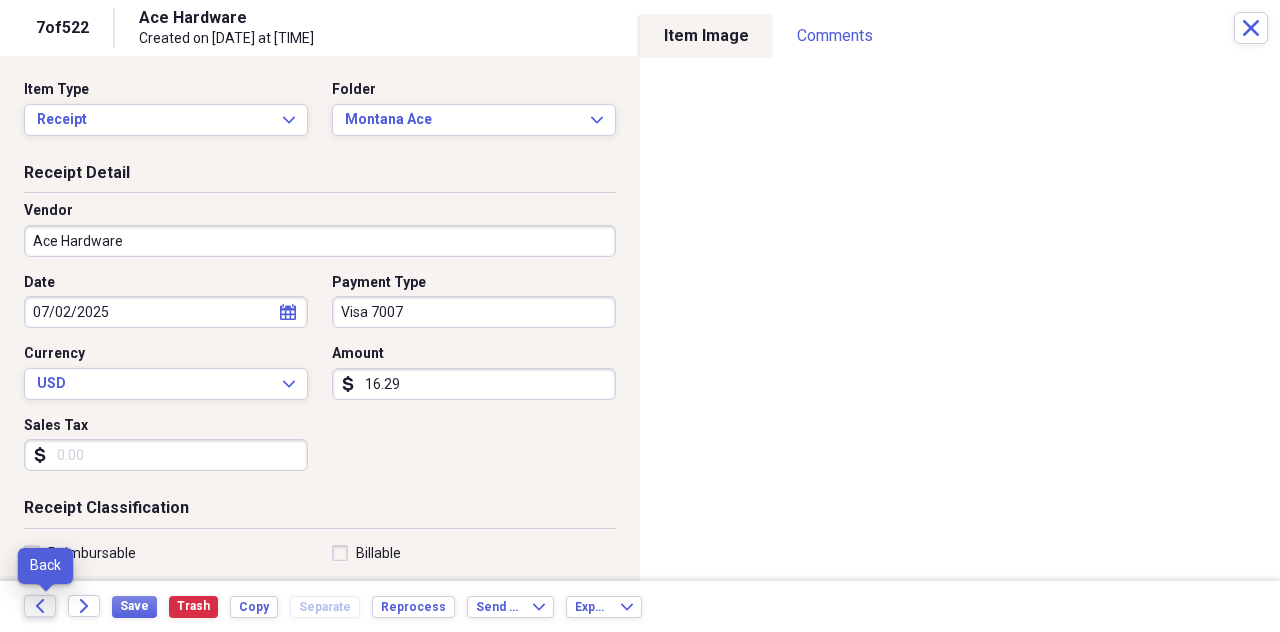click on "Back" at bounding box center [40, 606] 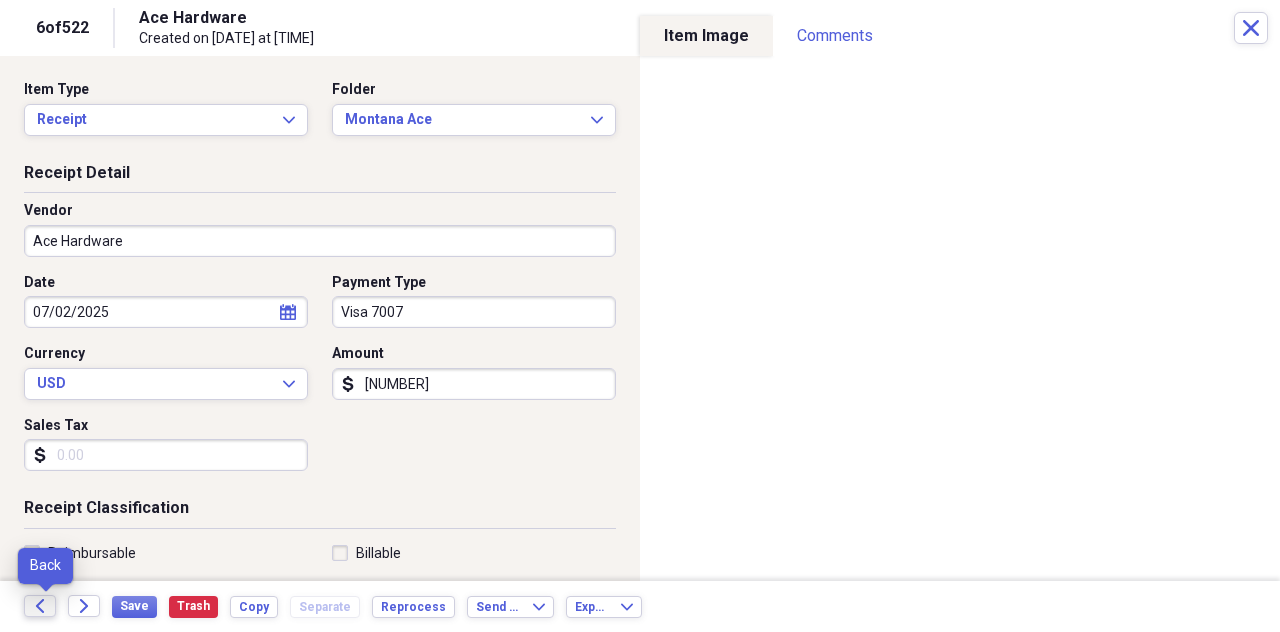 click on "Back" 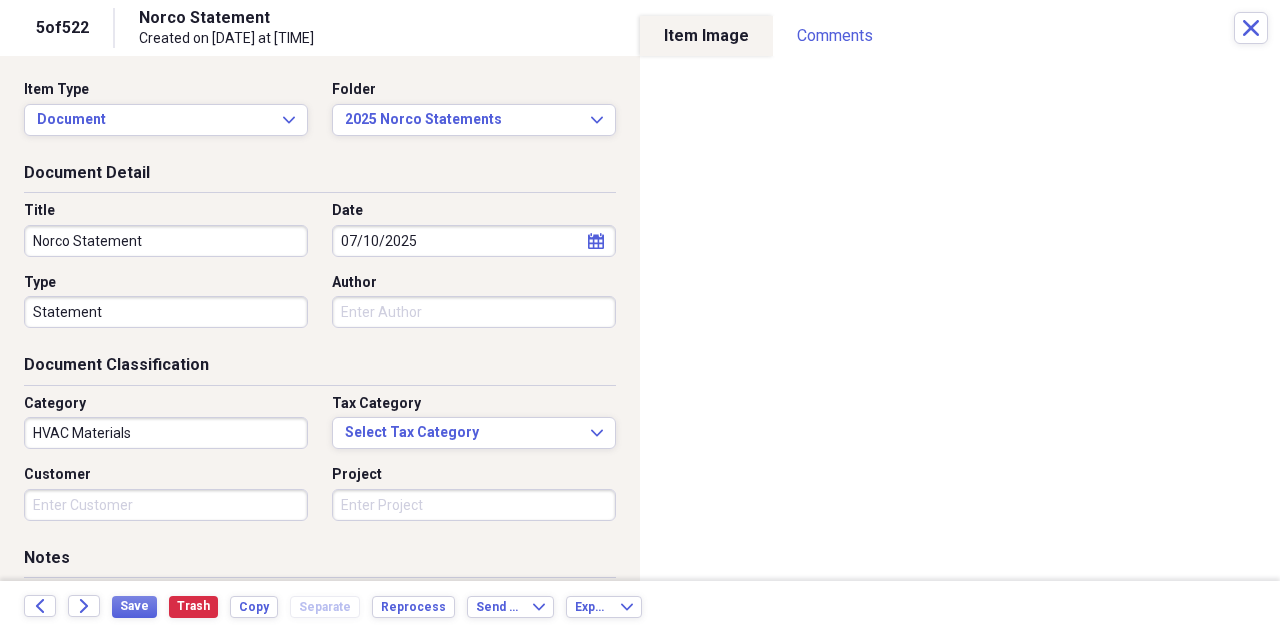 click on "calendar" 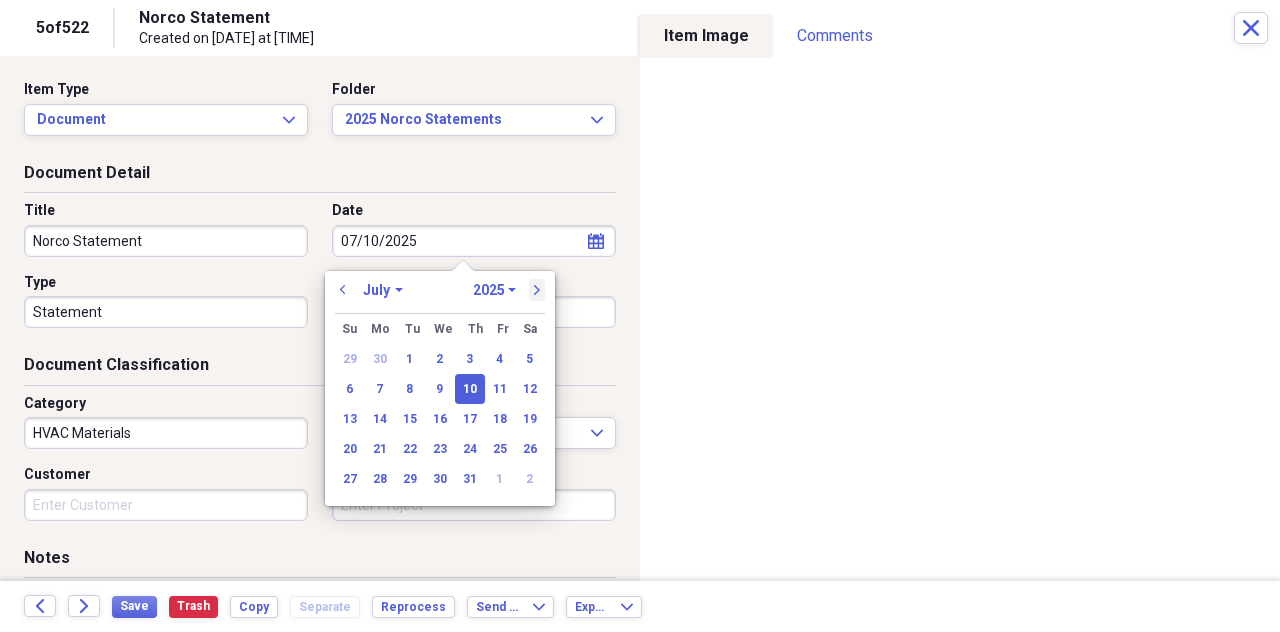 click on "next" at bounding box center [537, 290] 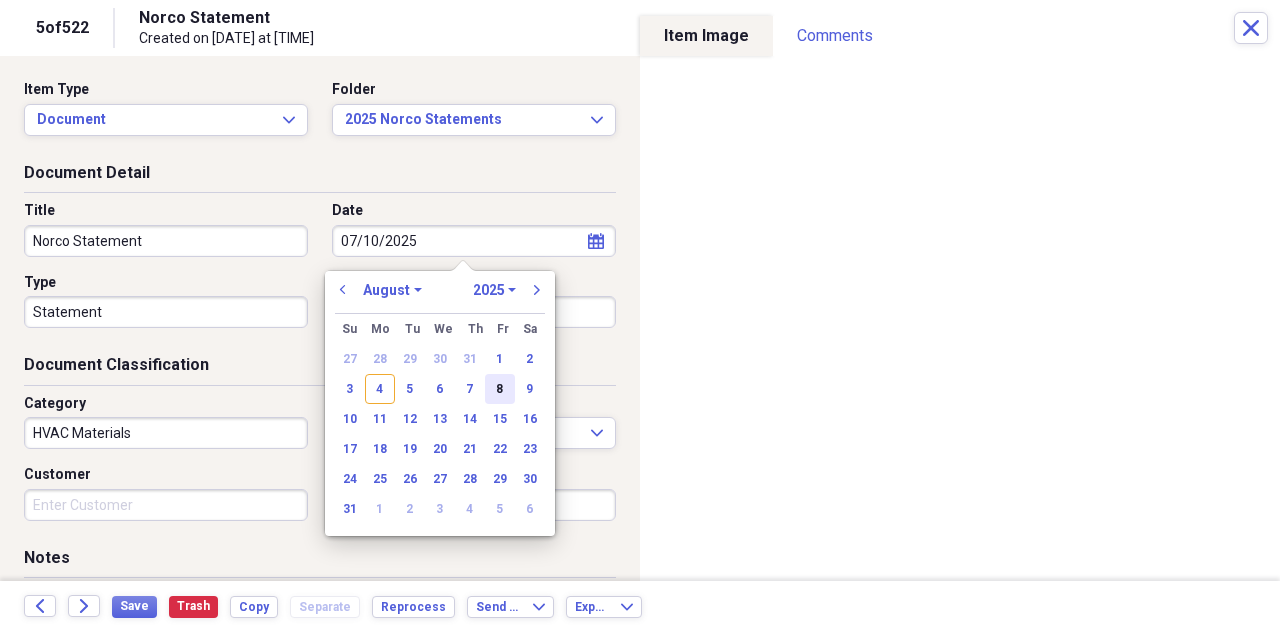 click on "8" at bounding box center [500, 389] 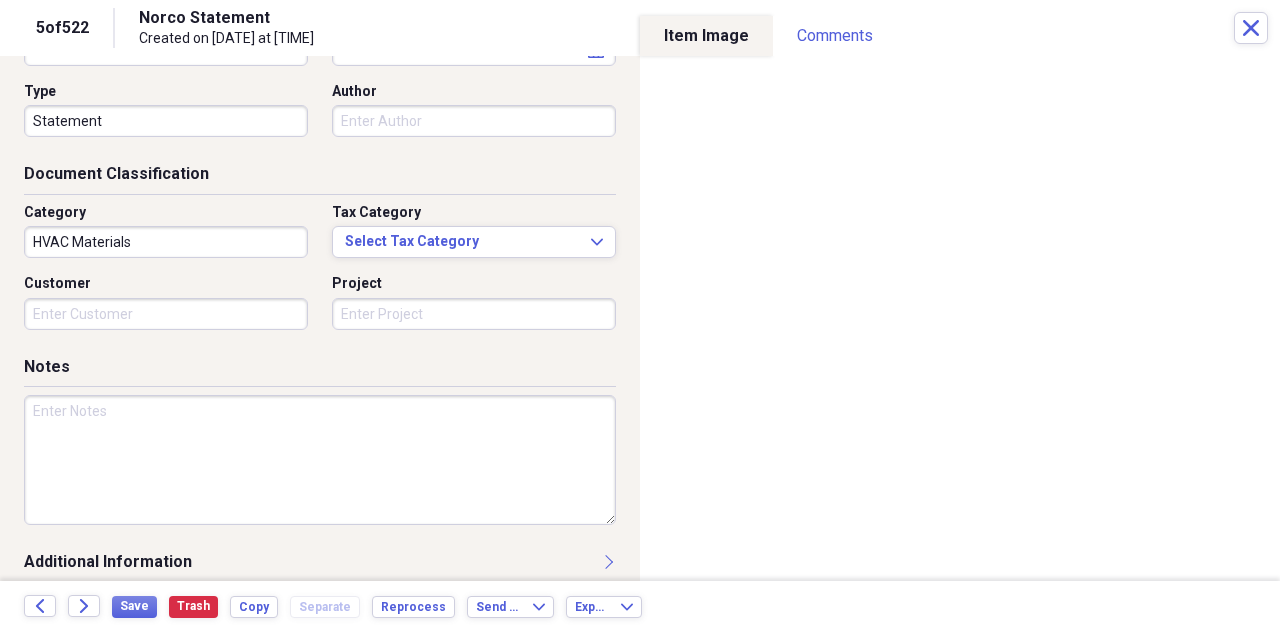 scroll, scrollTop: 200, scrollLeft: 0, axis: vertical 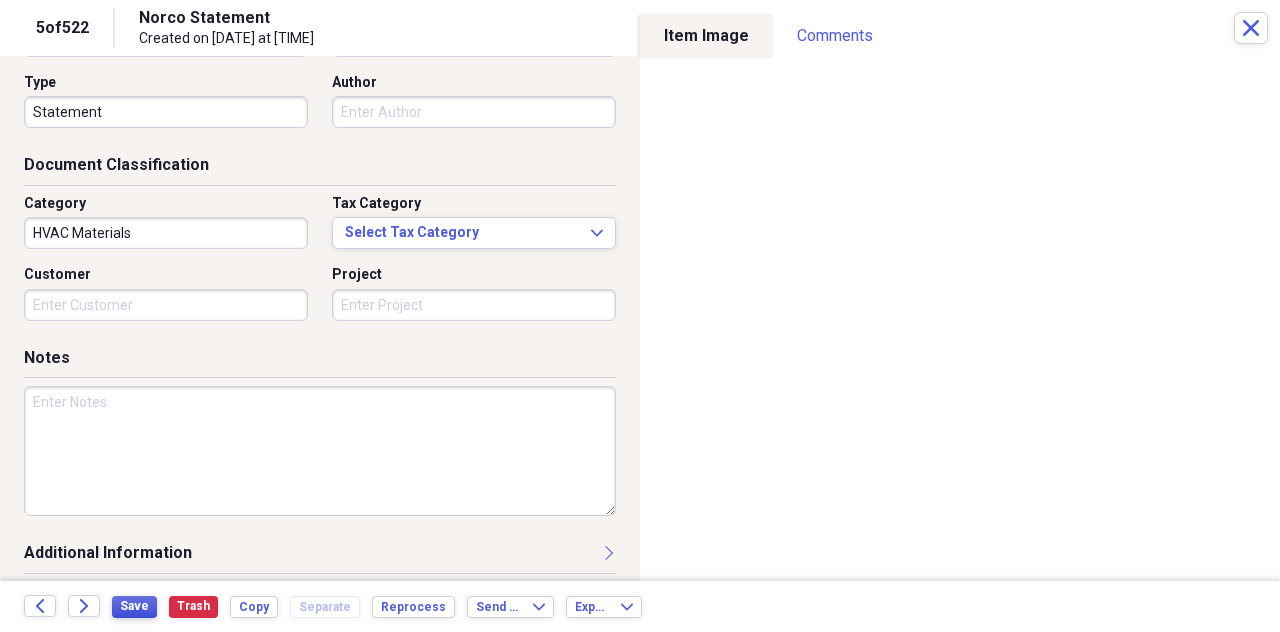 click on "Save" at bounding box center (134, 606) 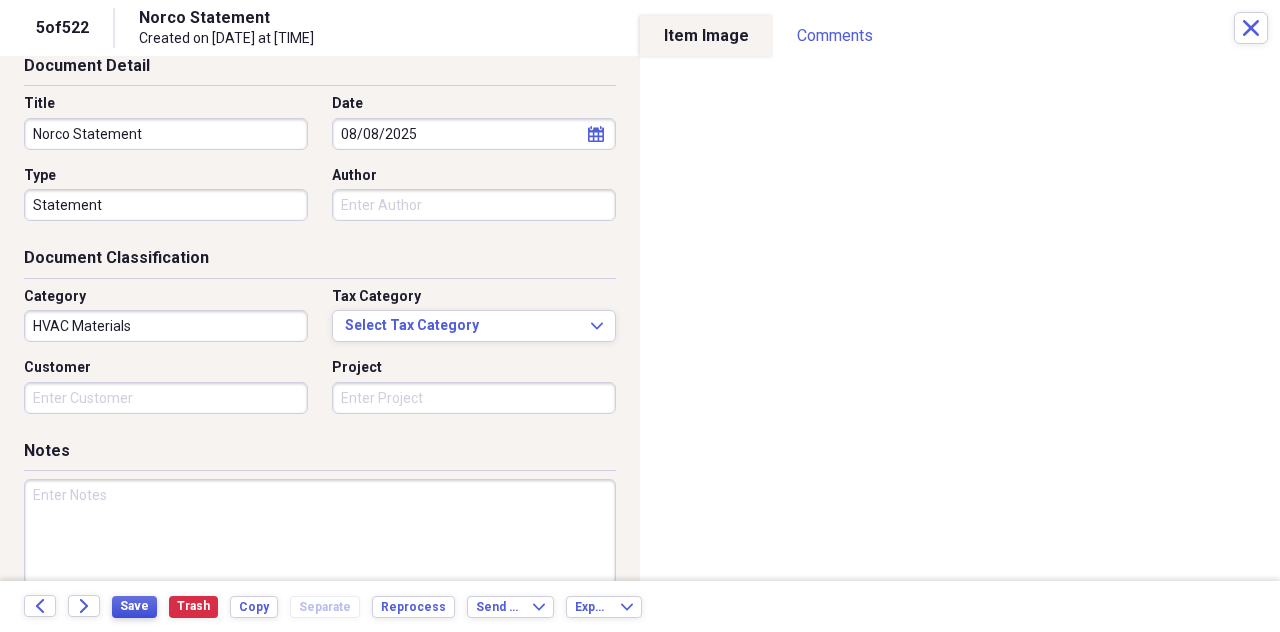 scroll, scrollTop: 0, scrollLeft: 0, axis: both 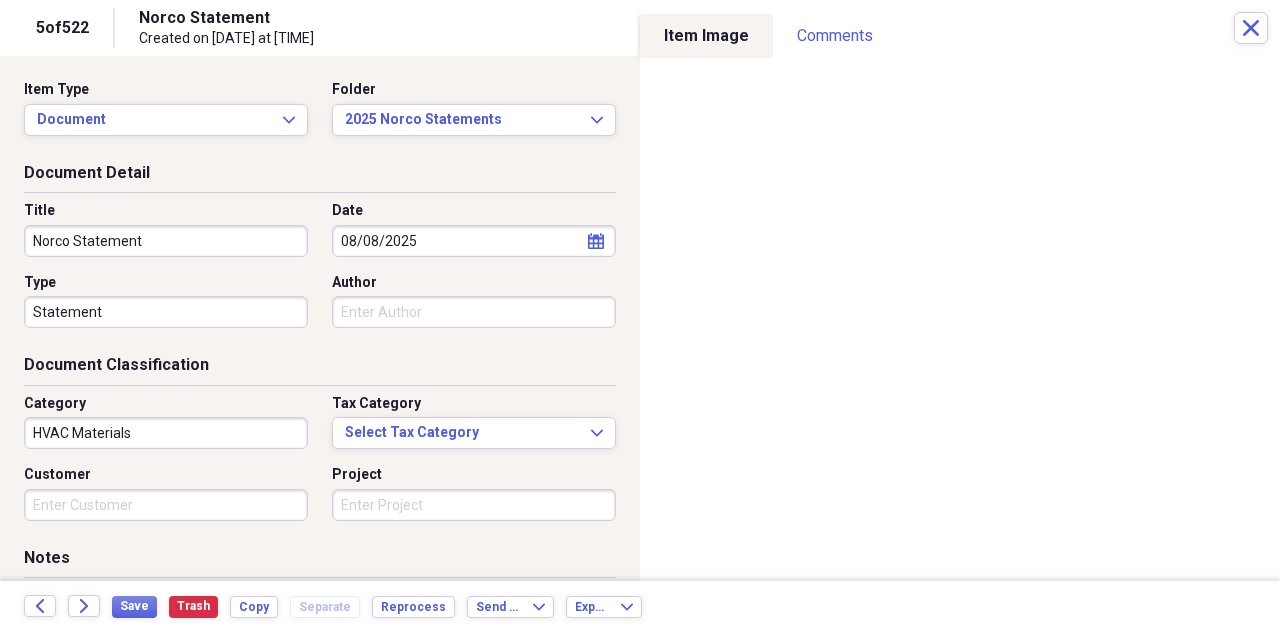 click on "calendar" 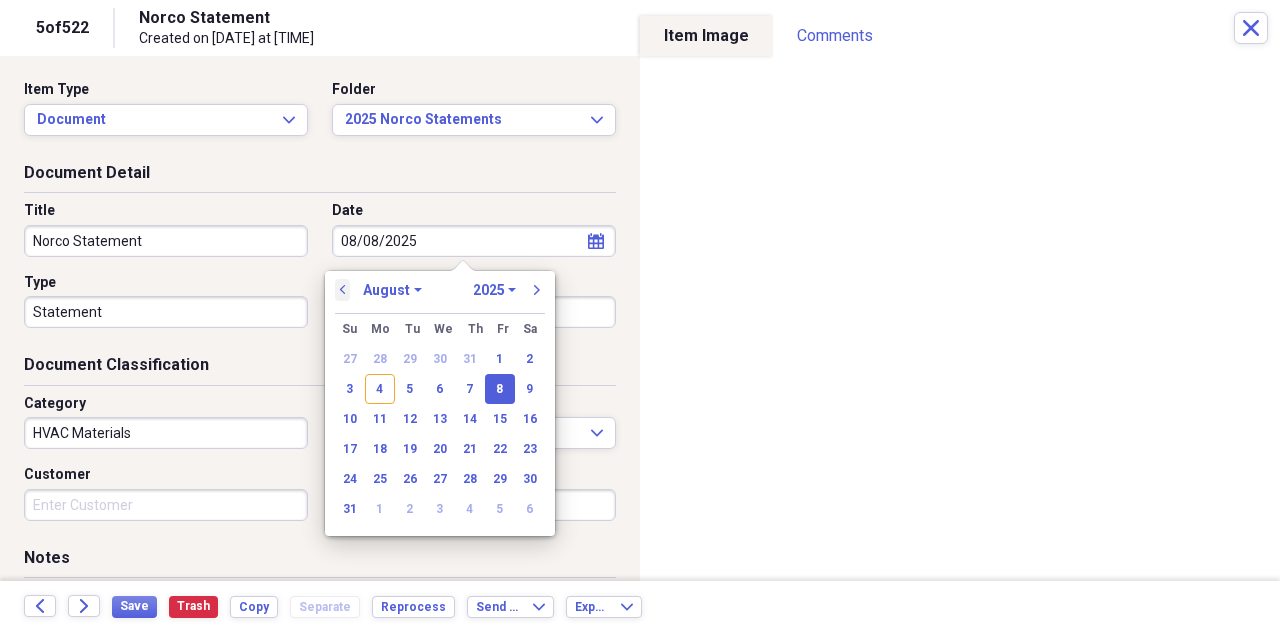 click on "previous" at bounding box center (343, 290) 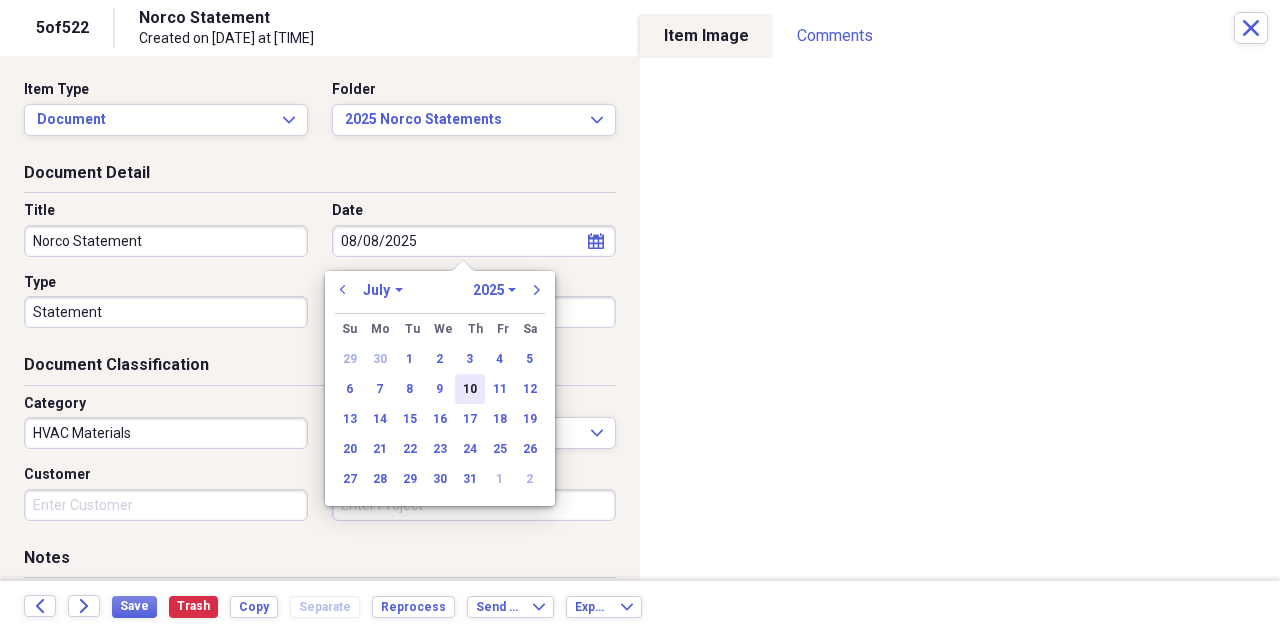 click on "10" at bounding box center (470, 389) 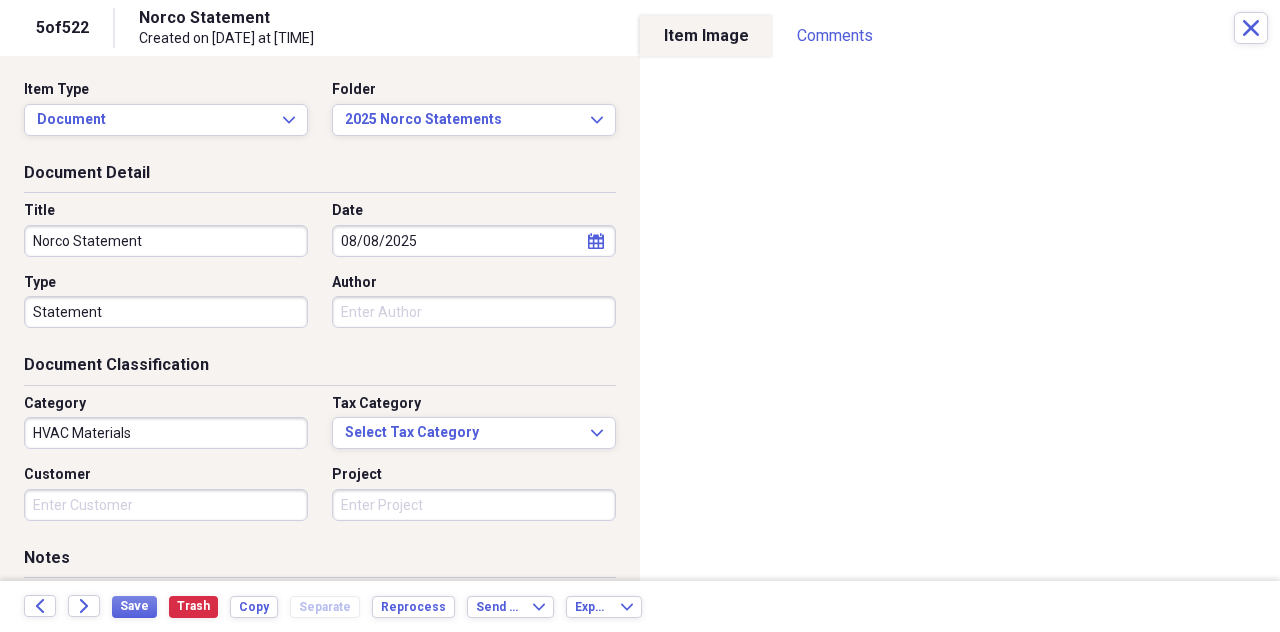 type on "07/10/2025" 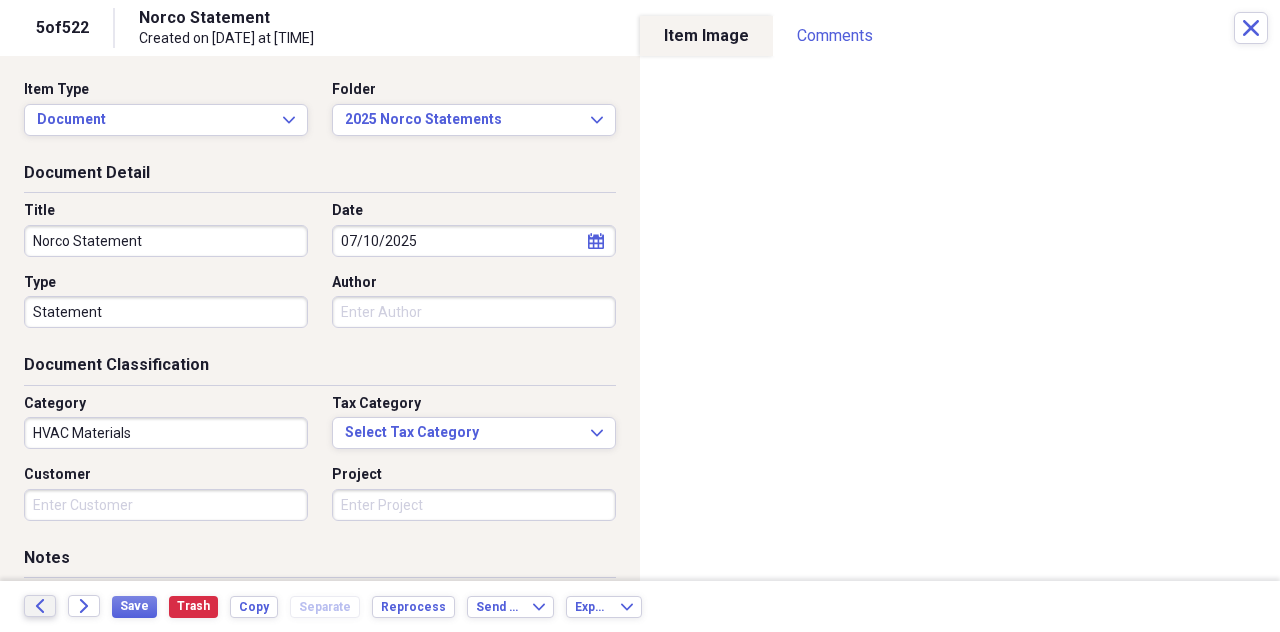 click on "Back" at bounding box center [40, 606] 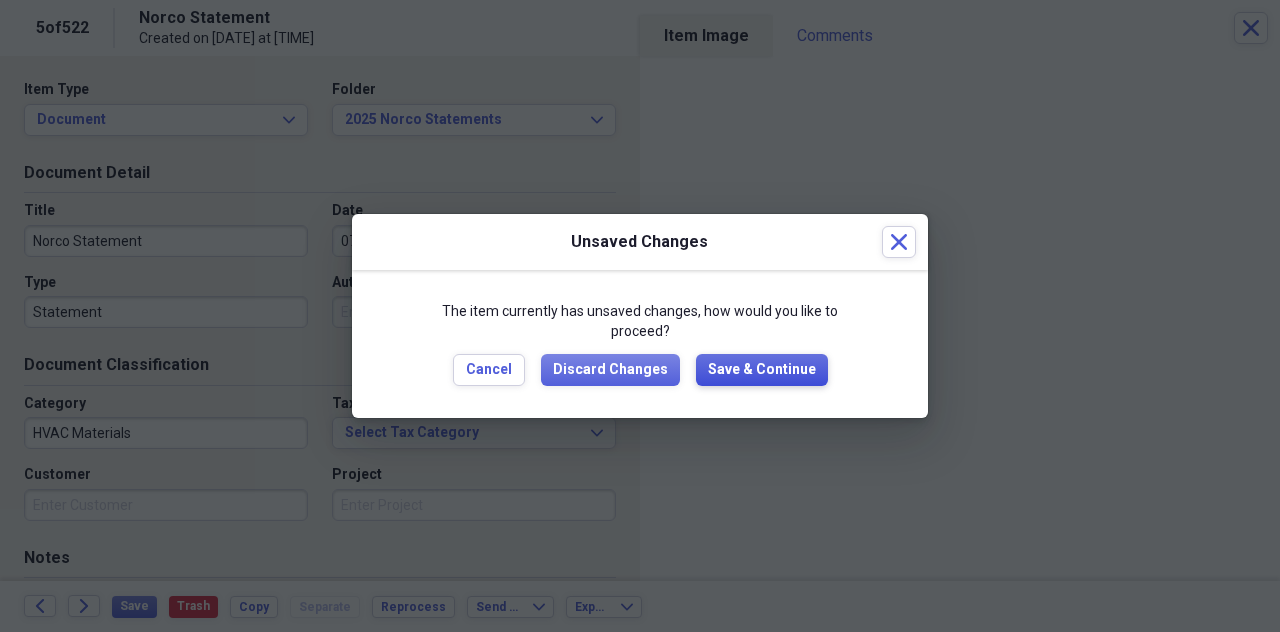 click on "Save & Continue" at bounding box center [762, 370] 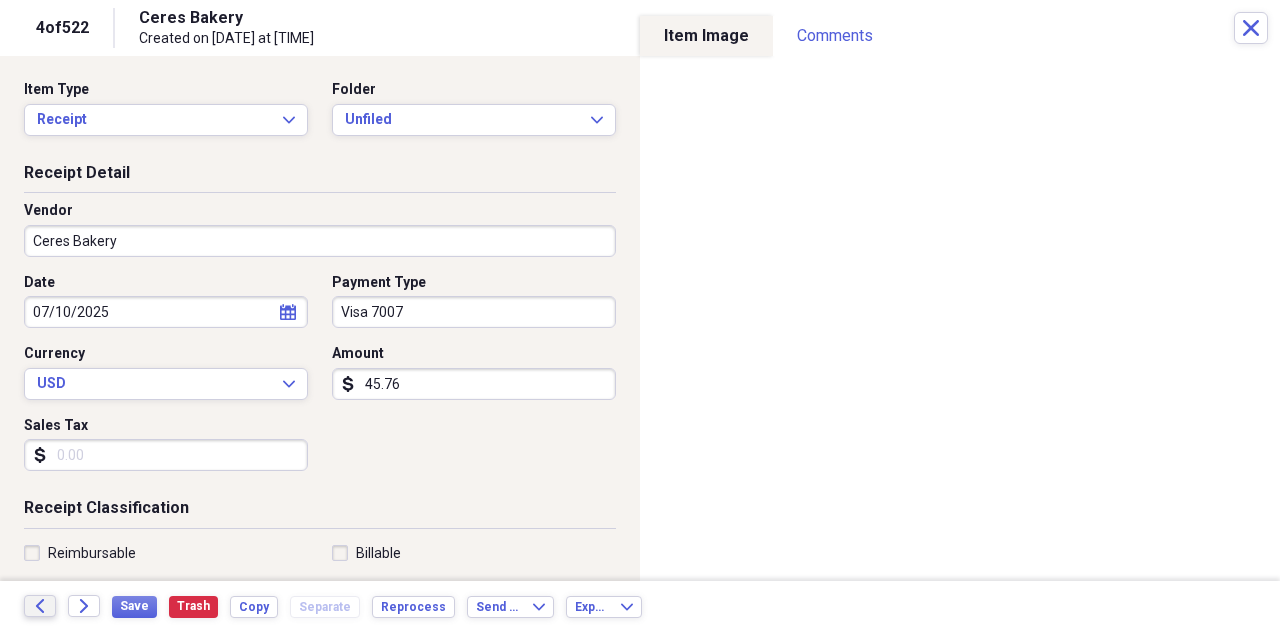 click on "Back" 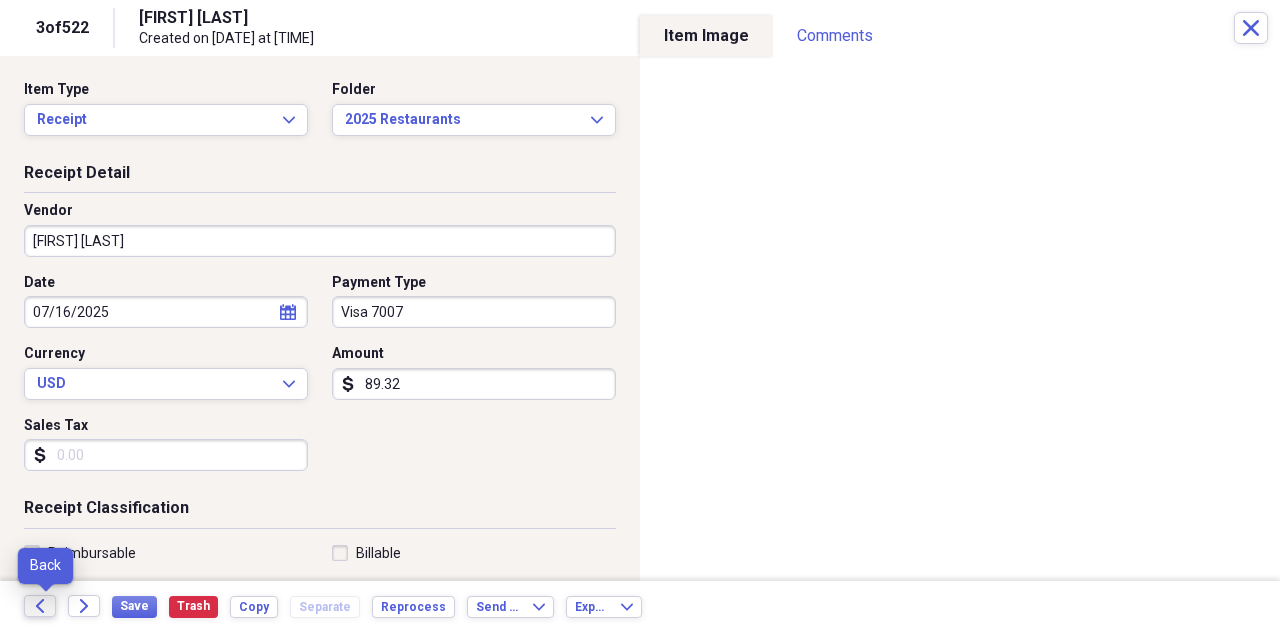 click on "Back" 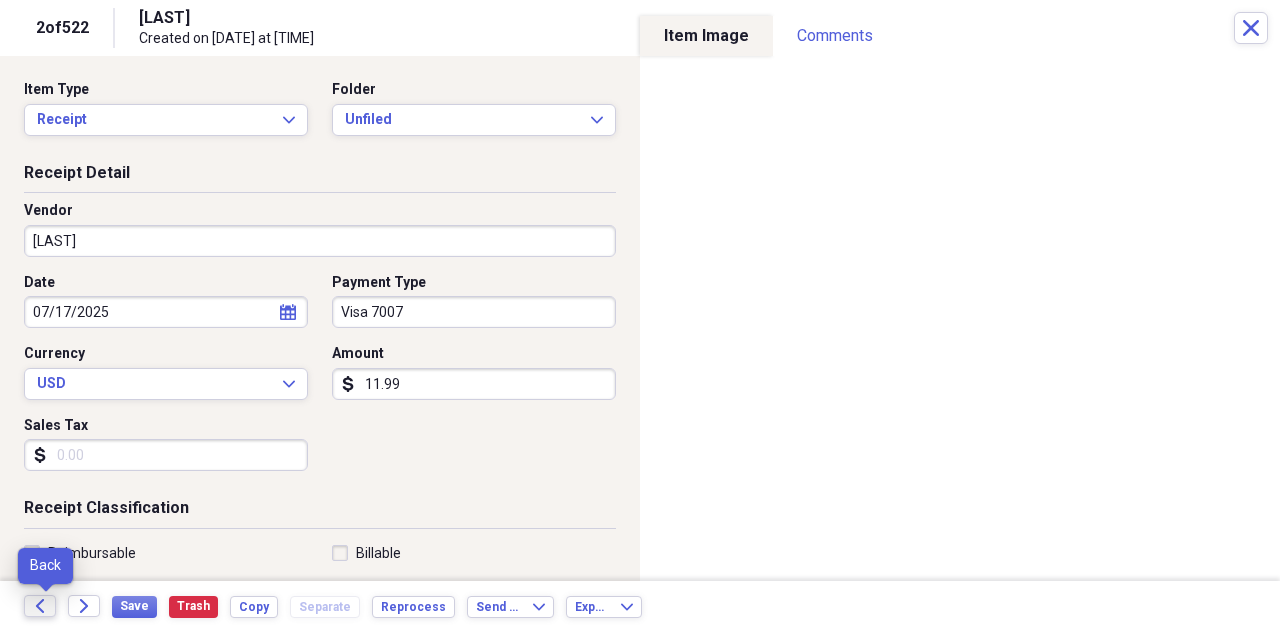 click on "Back" 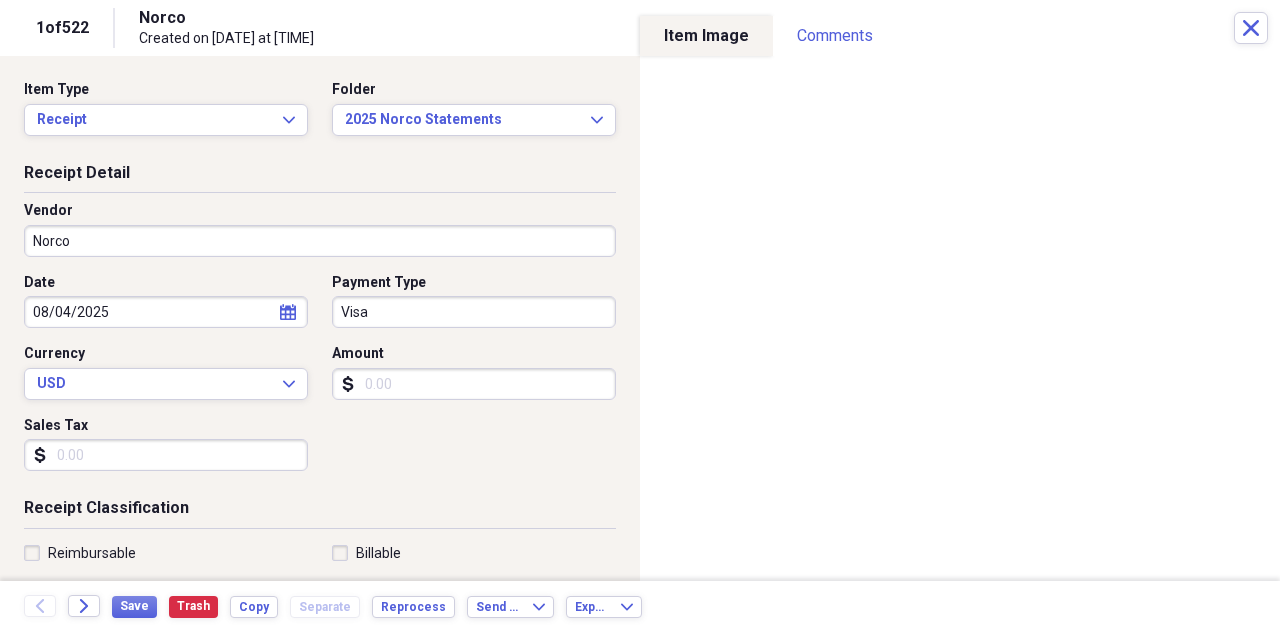 click on "Visa" at bounding box center (474, 312) 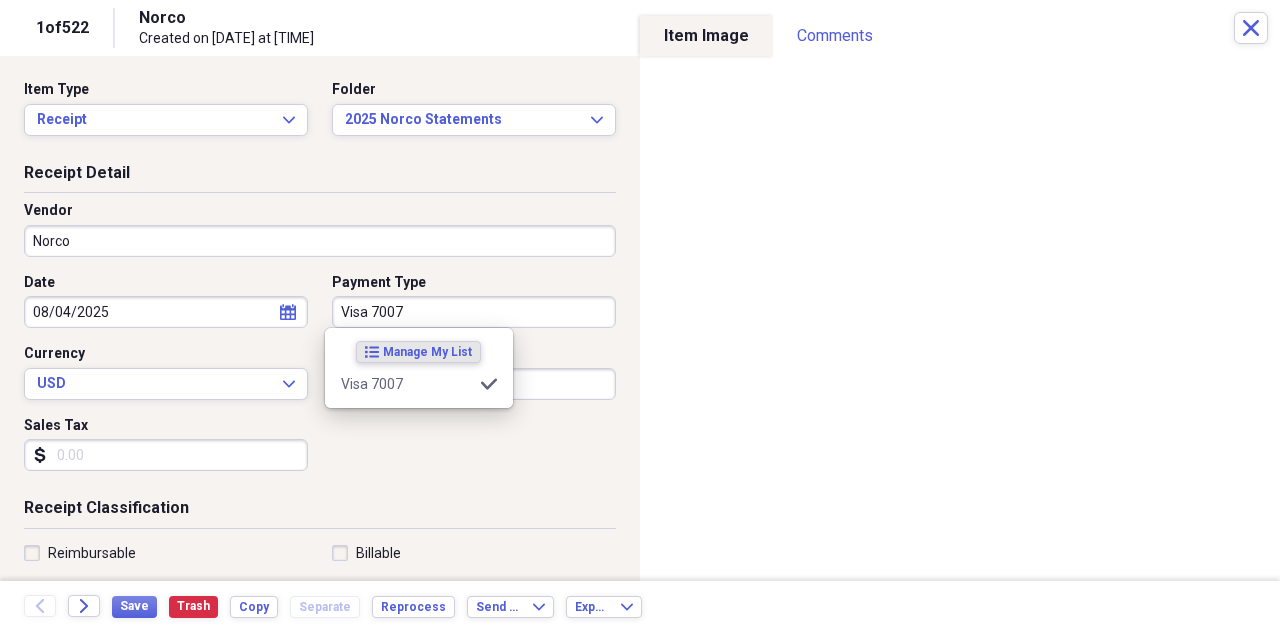 type on "Visa 7007" 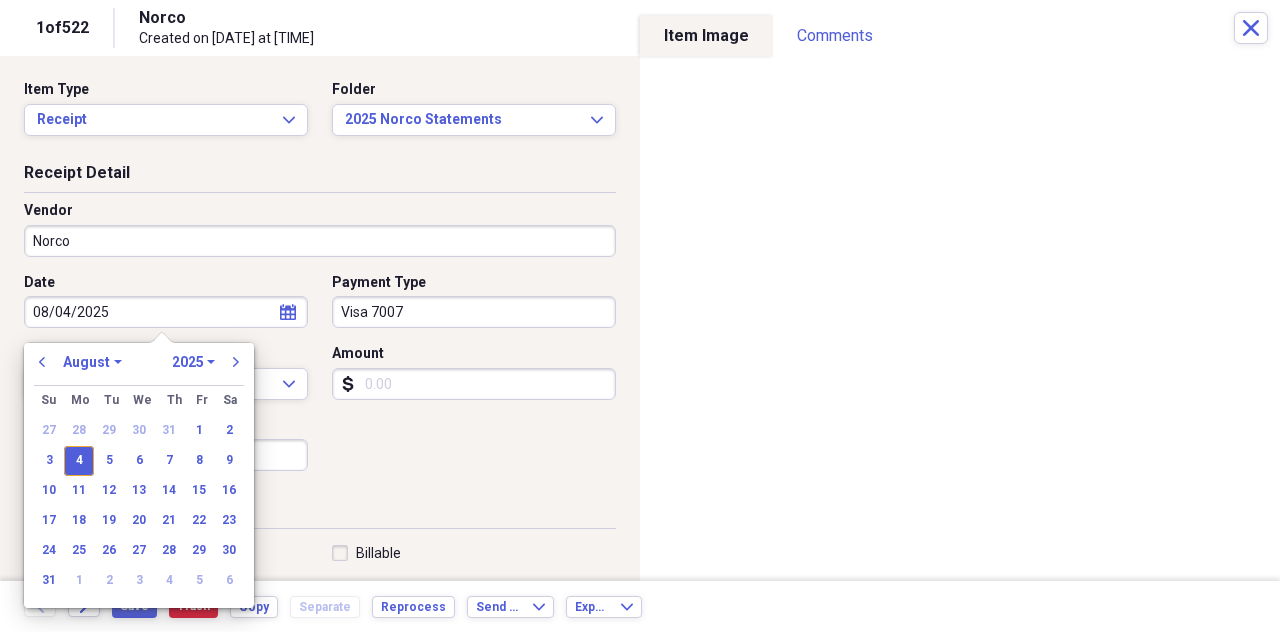 click on "Receipt Detail Vendor Norco Date [DATE] calendar Calendar Payment Type Visa [NUMBER] Currency USD Expand Amount dollar-sign Sales Tax dollar-sign" at bounding box center [320, 330] 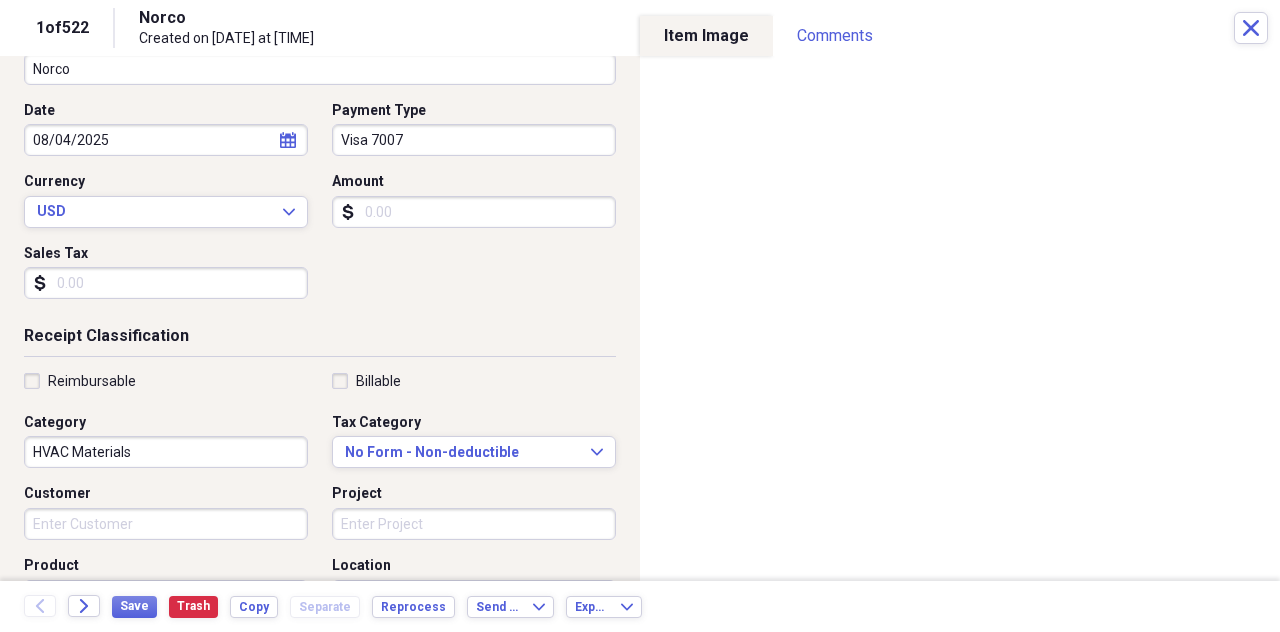 scroll, scrollTop: 93, scrollLeft: 0, axis: vertical 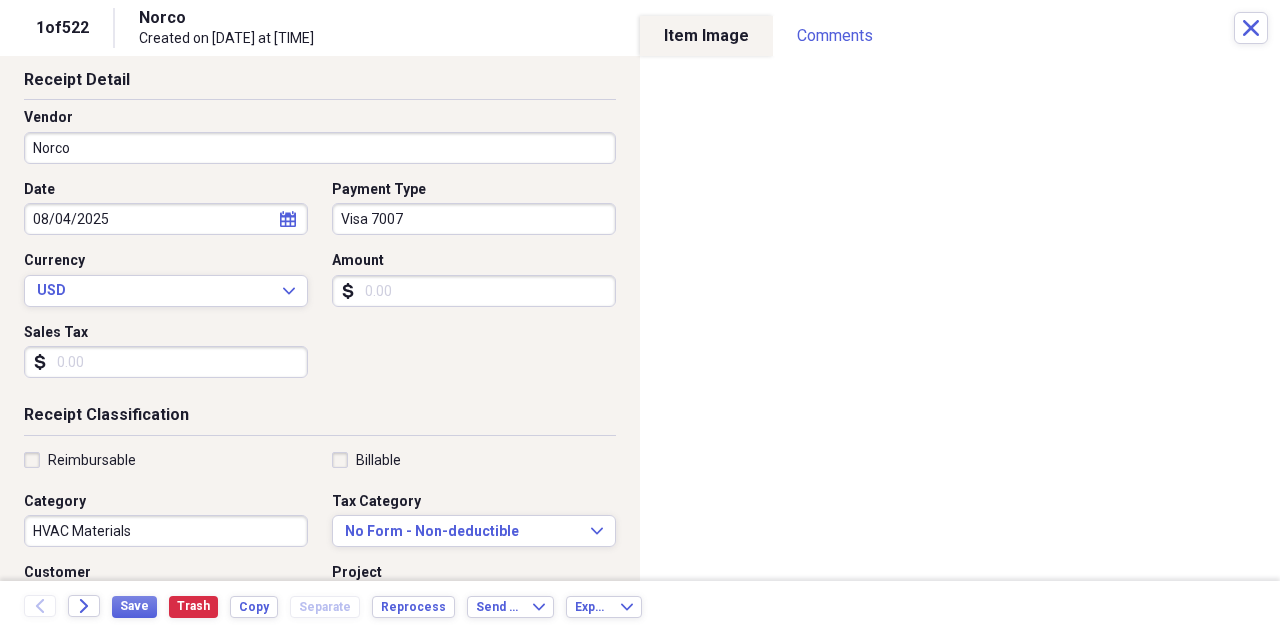 click 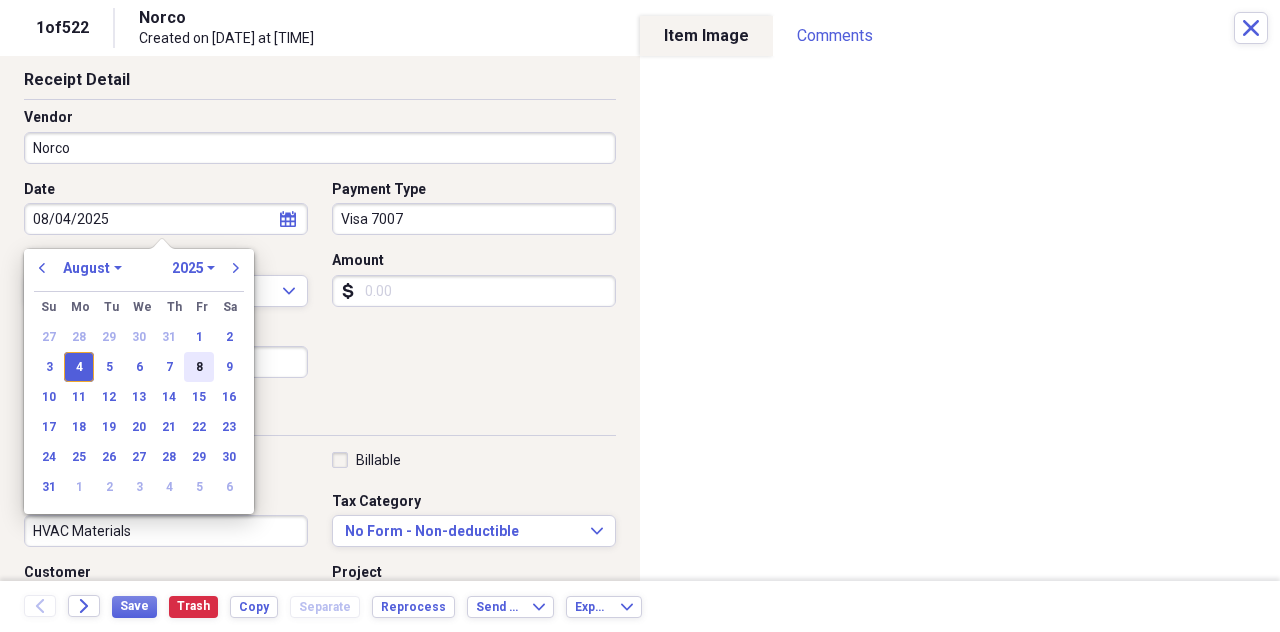 click on "8" at bounding box center [199, 367] 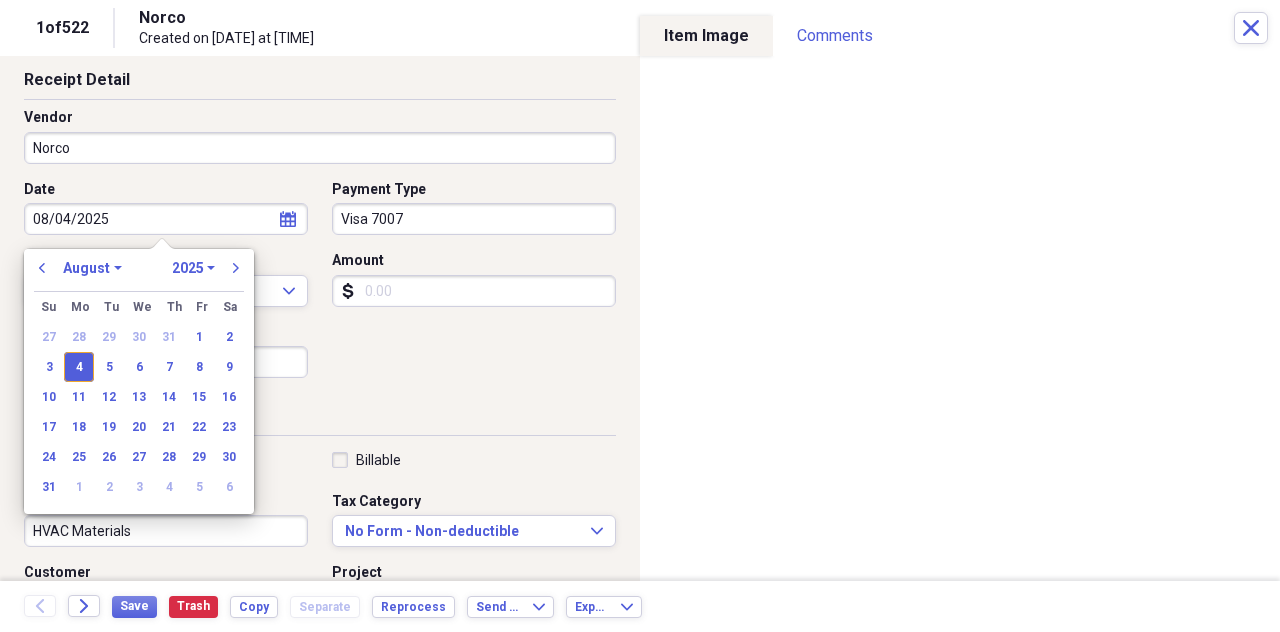 type on "08/08/2025" 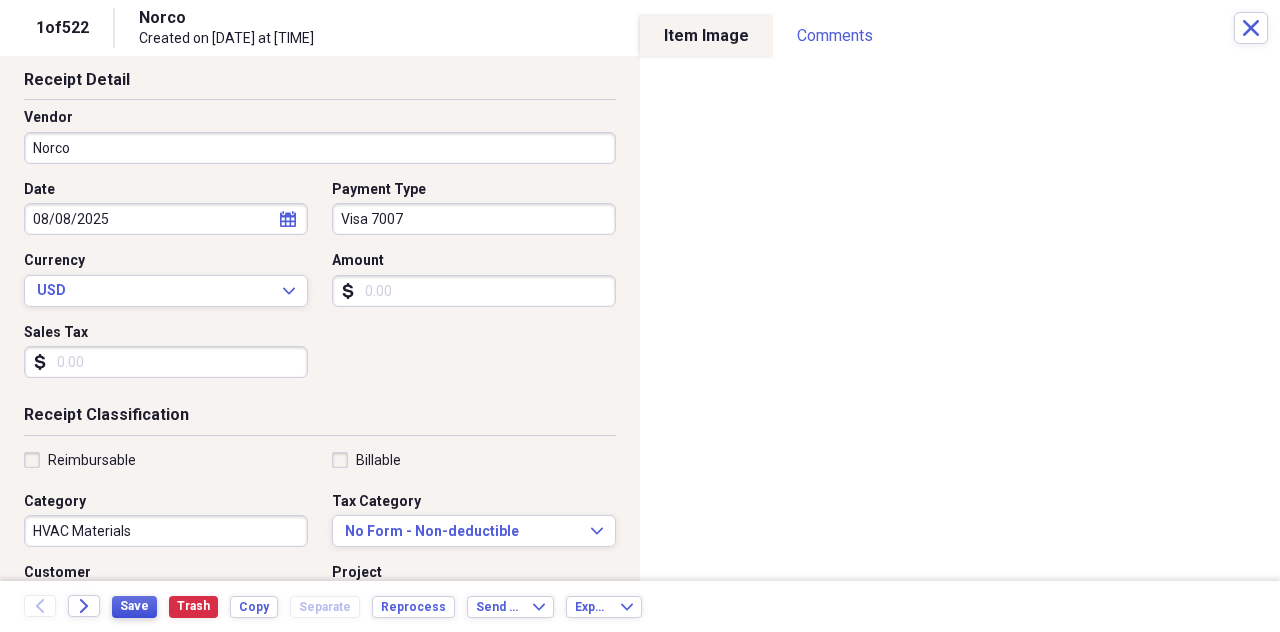 click on "Save" at bounding box center [134, 606] 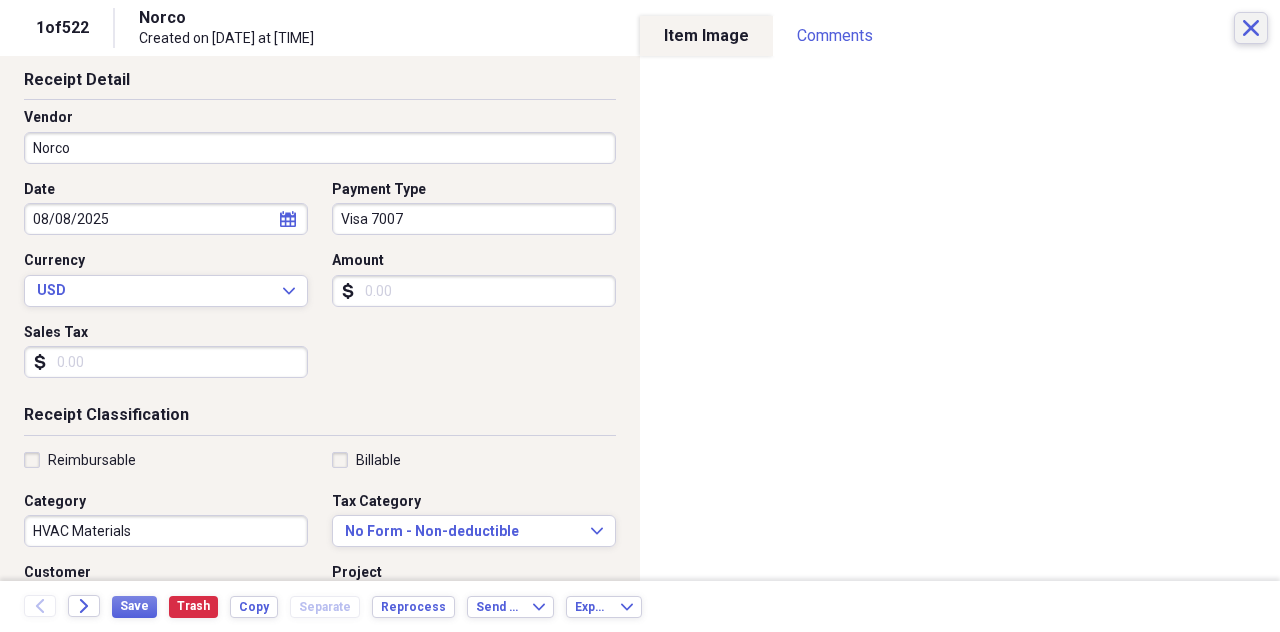 click 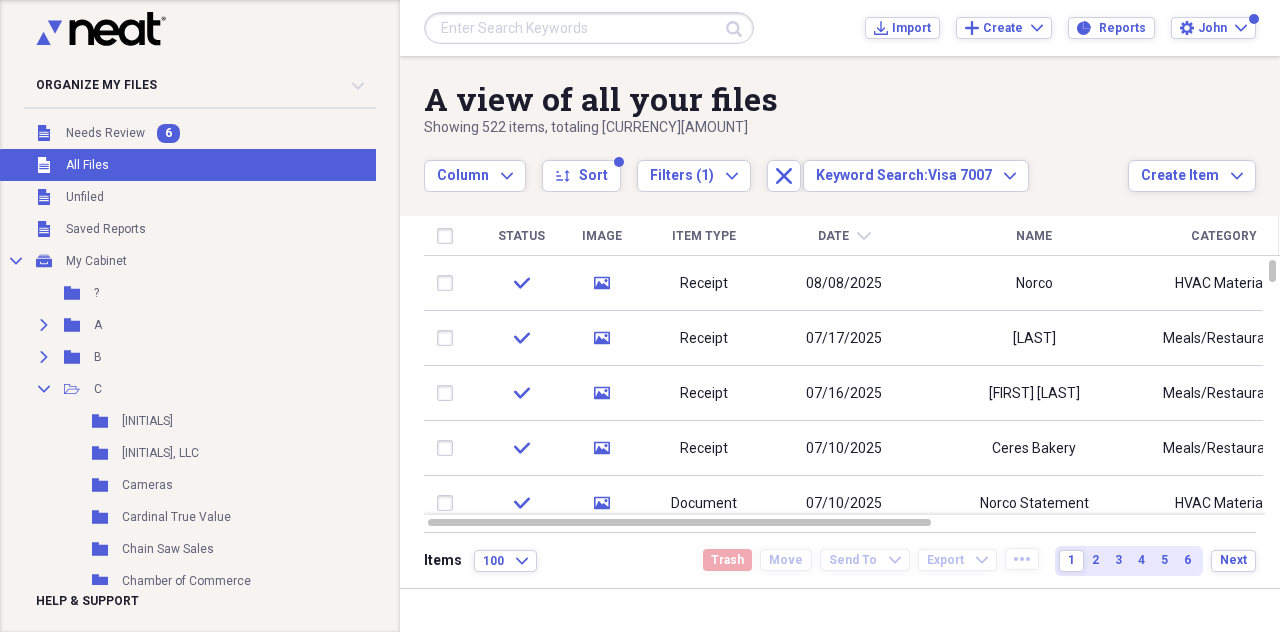 click on "Showing 522 items , totaling $103,870.16" at bounding box center [776, 128] 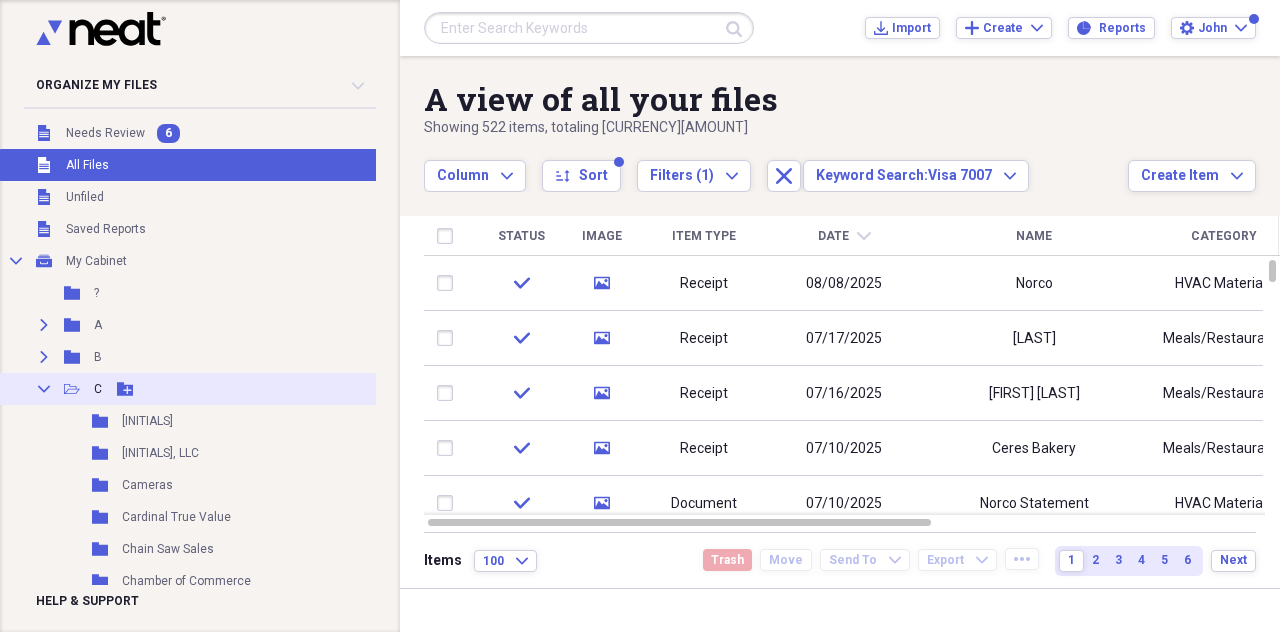 click on "Collapse" at bounding box center [44, 389] 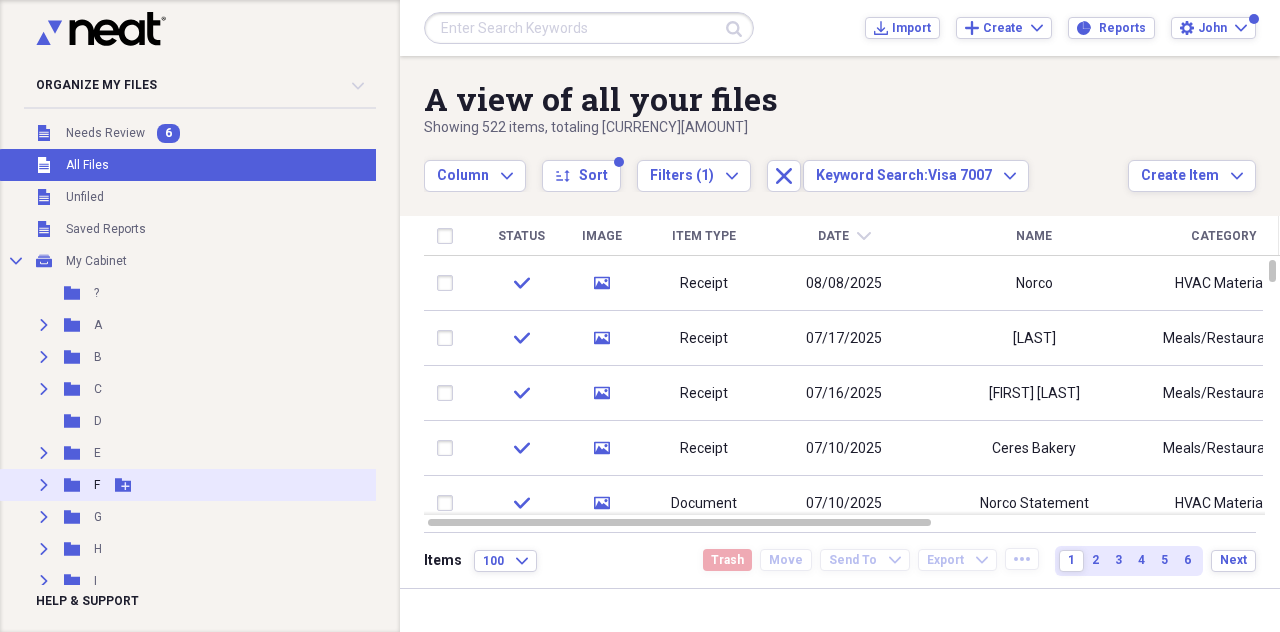 scroll, scrollTop: 600, scrollLeft: 0, axis: vertical 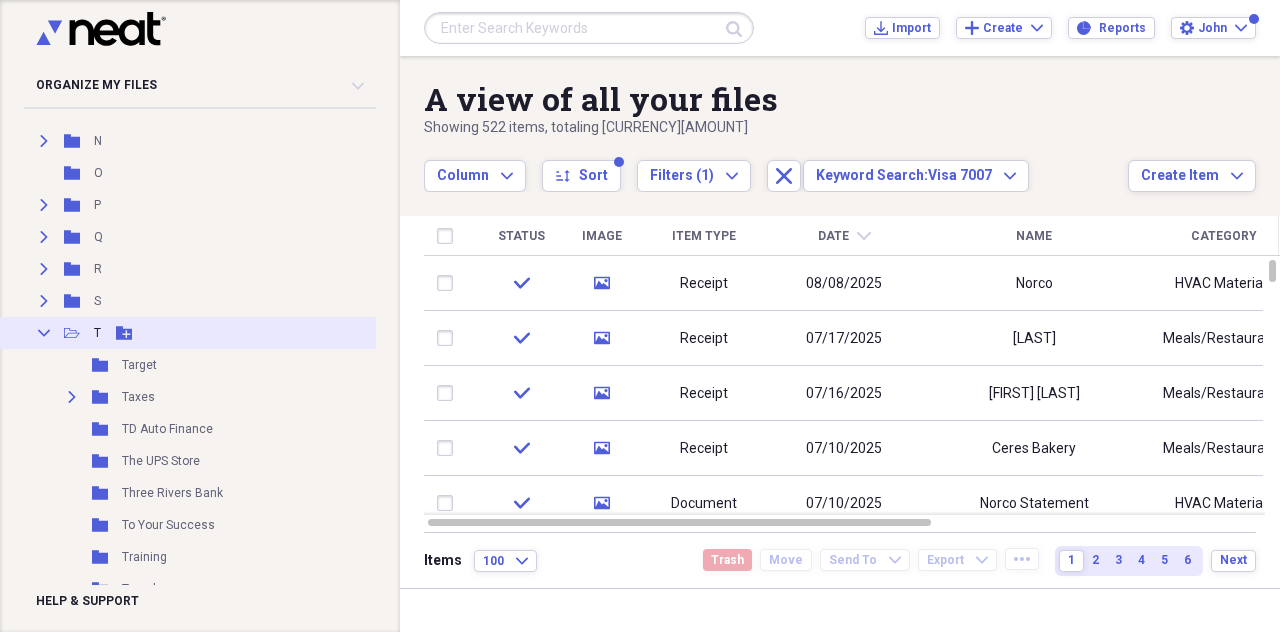click on "Collapse" at bounding box center [44, 333] 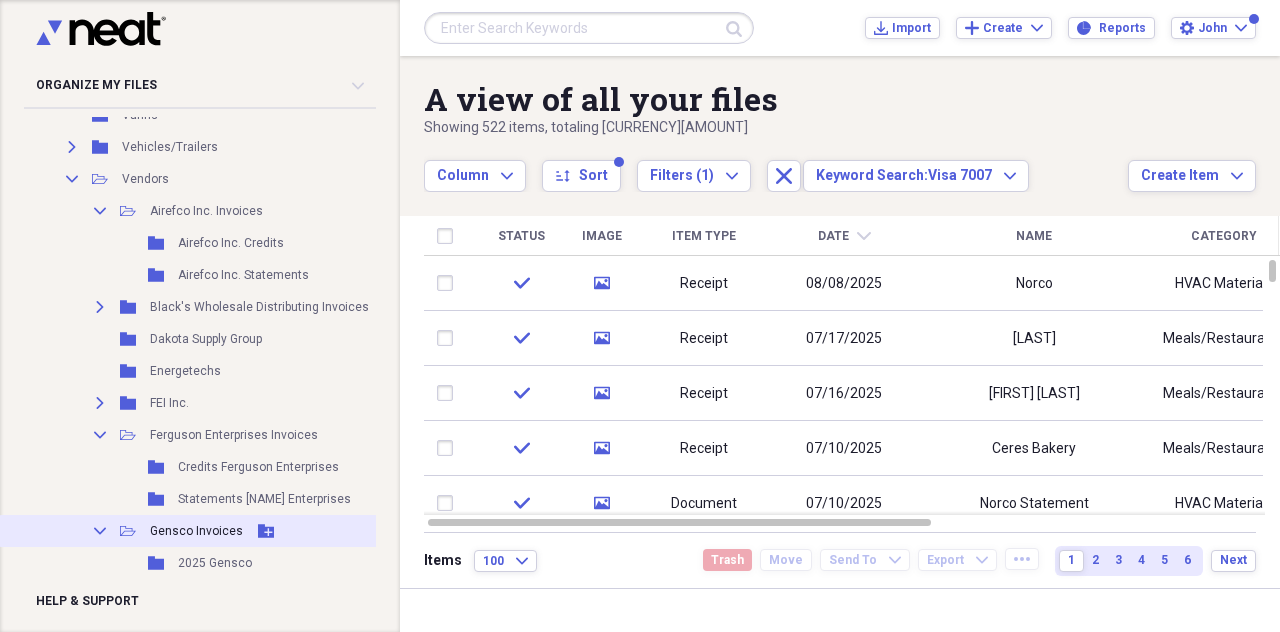 scroll, scrollTop: 700, scrollLeft: 0, axis: vertical 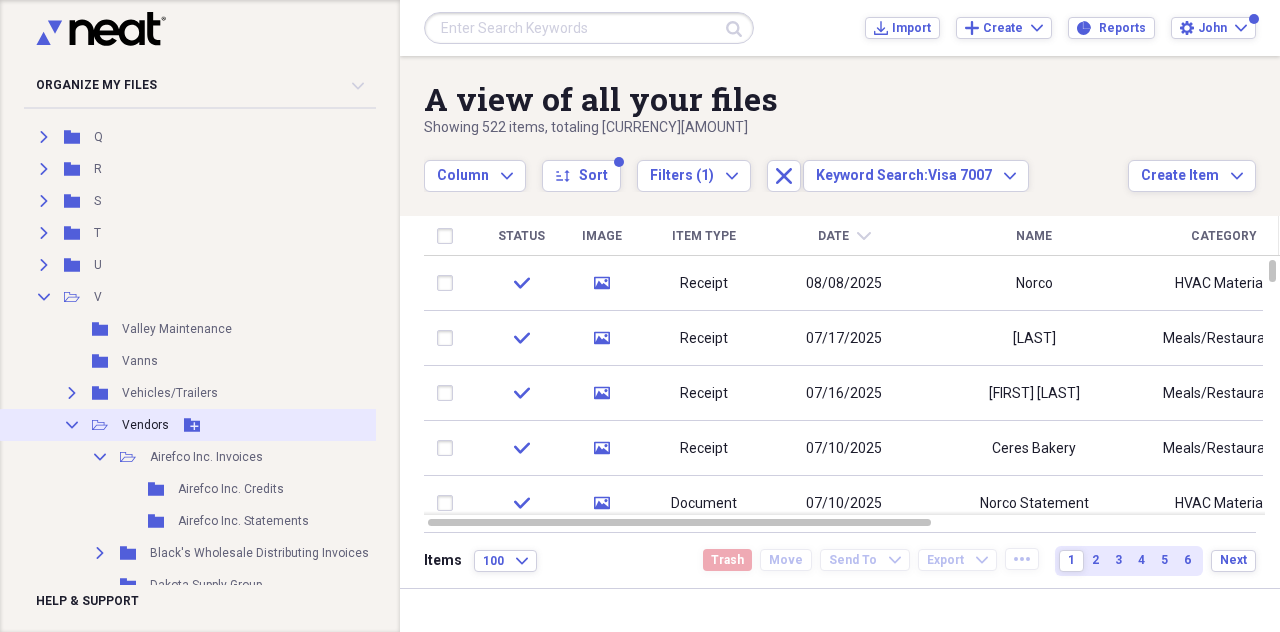 click on "Collapse" 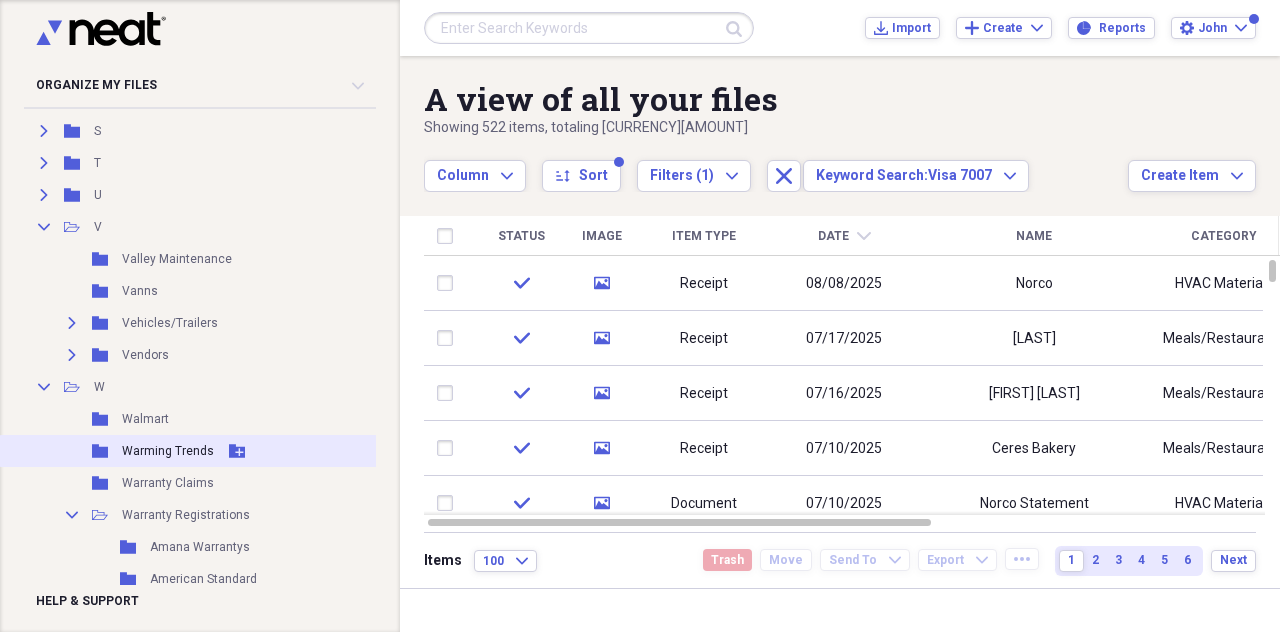 scroll, scrollTop: 800, scrollLeft: 0, axis: vertical 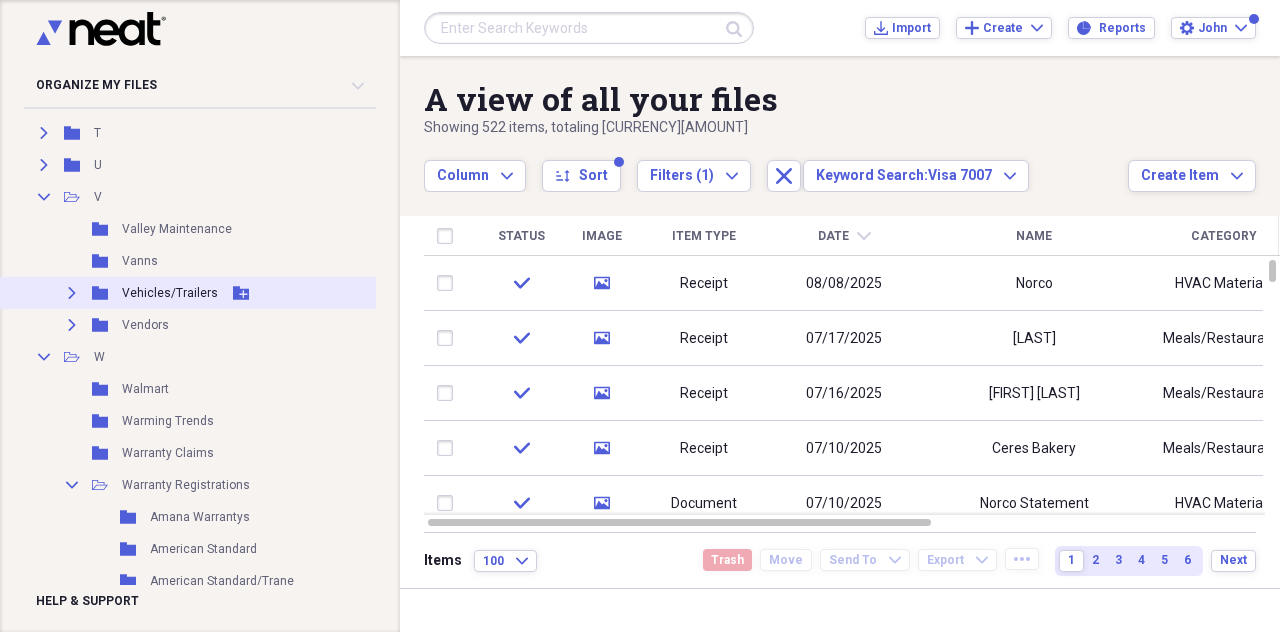 click on "Expand" 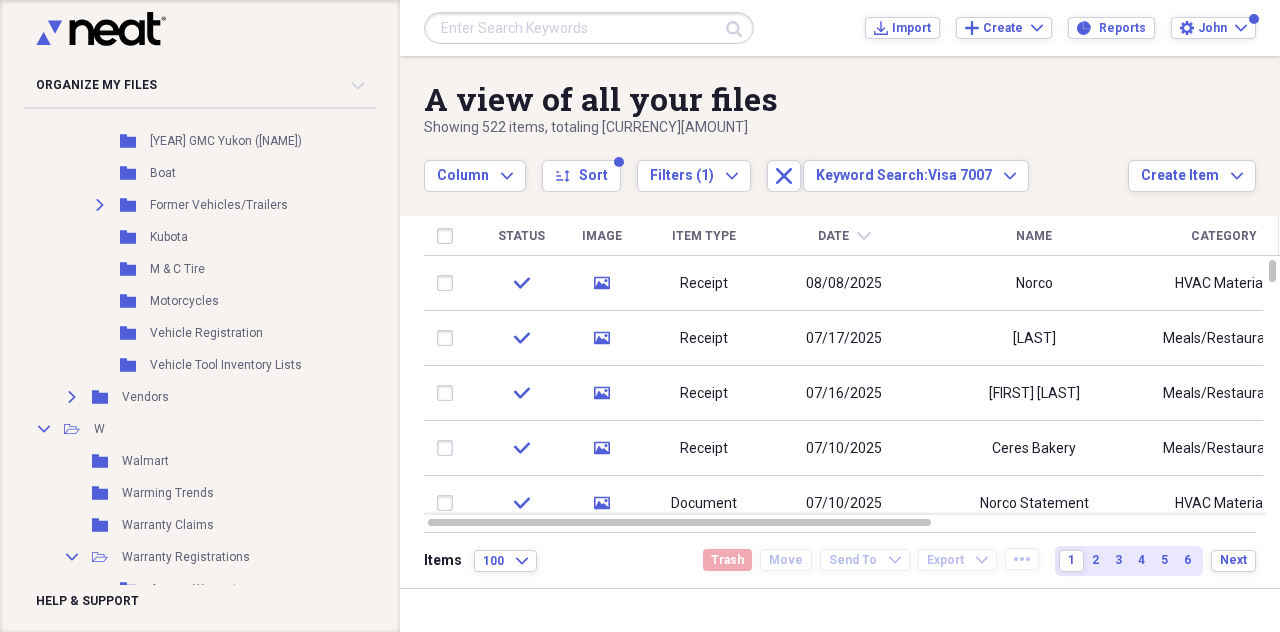 scroll, scrollTop: 1800, scrollLeft: 0, axis: vertical 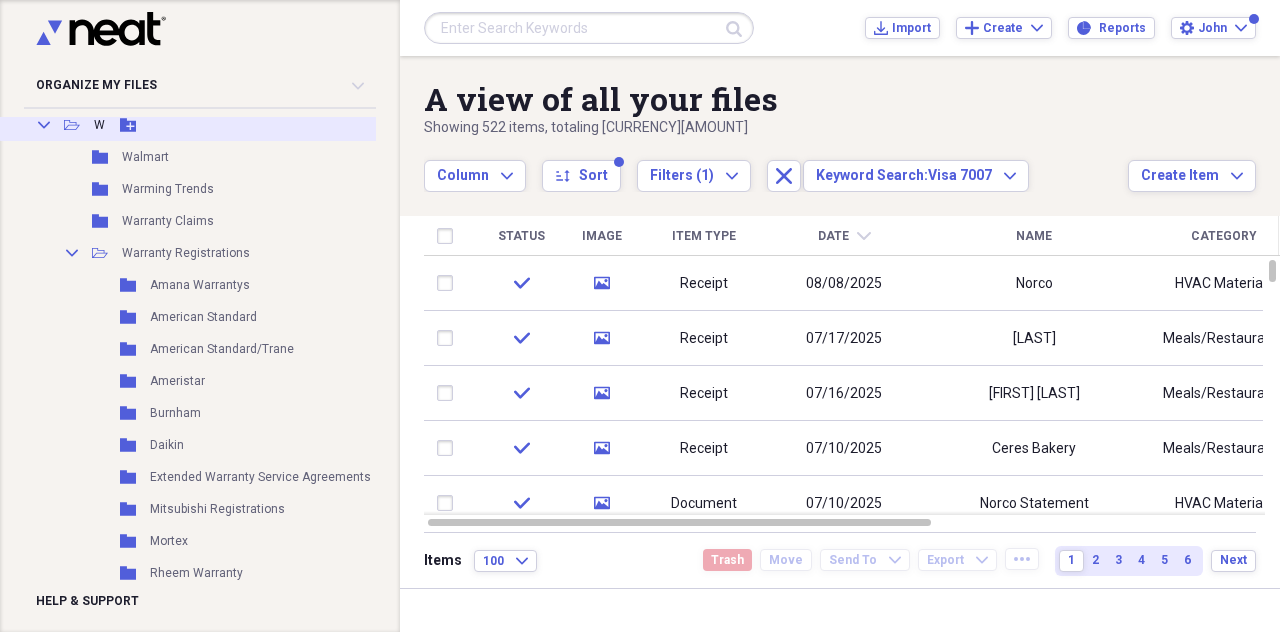 click on "Collapse" 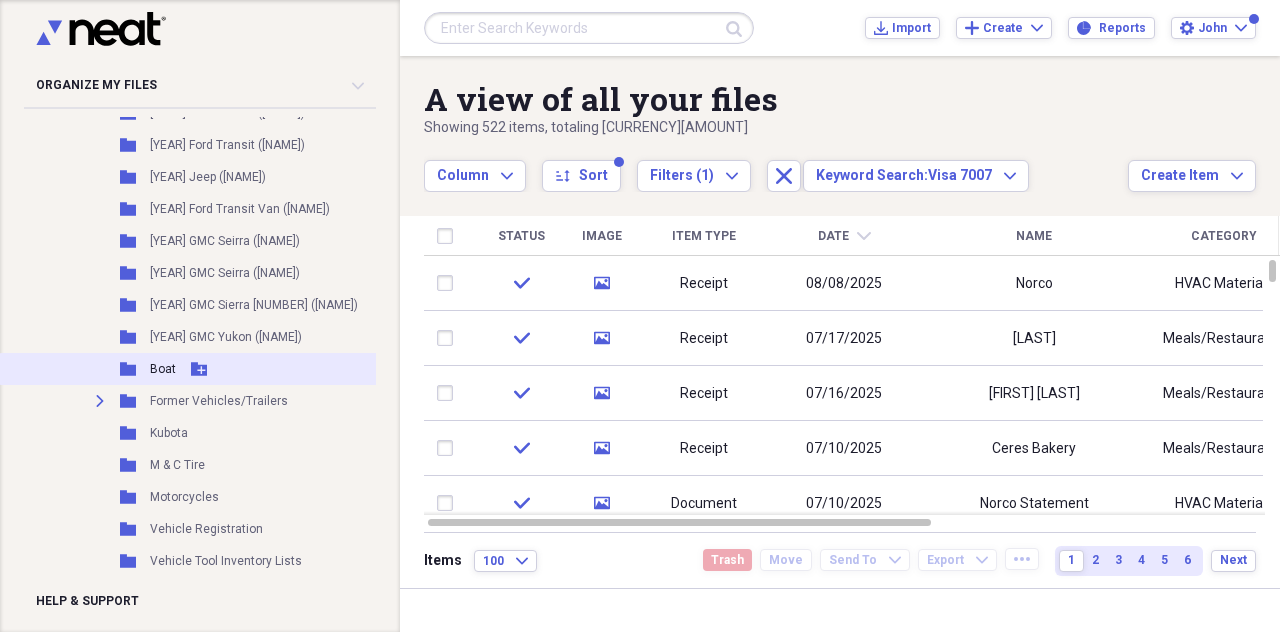 scroll, scrollTop: 1200, scrollLeft: 0, axis: vertical 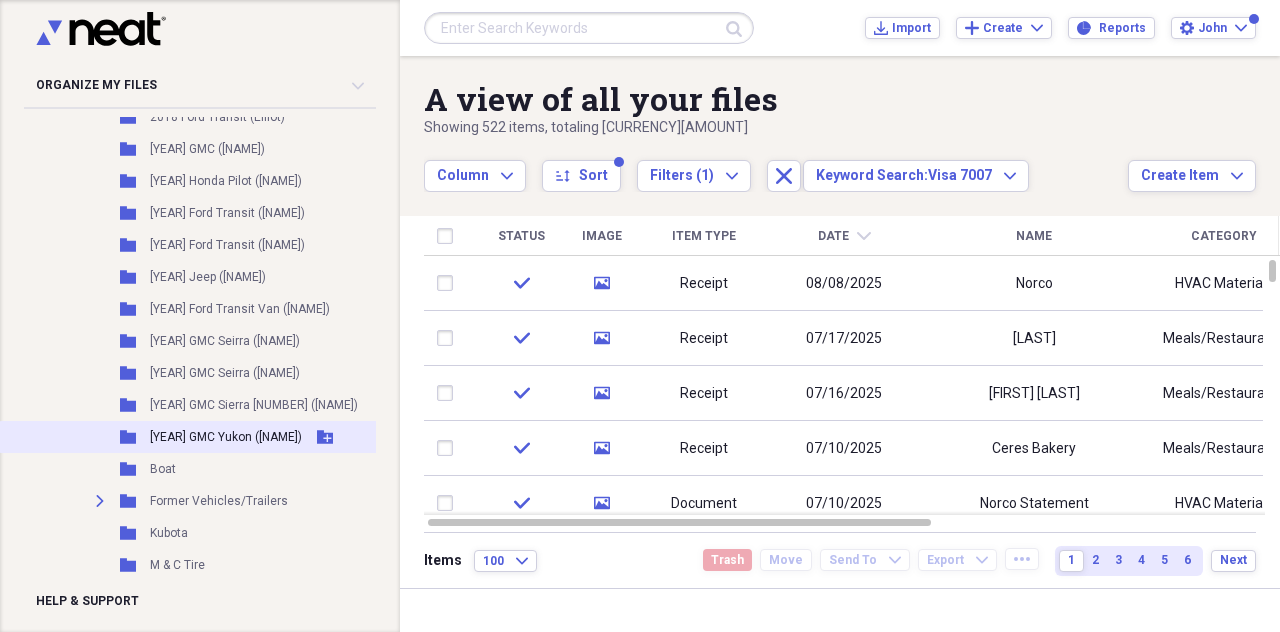 click on "[YEAR] GMC Yukon ([NAME])" at bounding box center (226, 437) 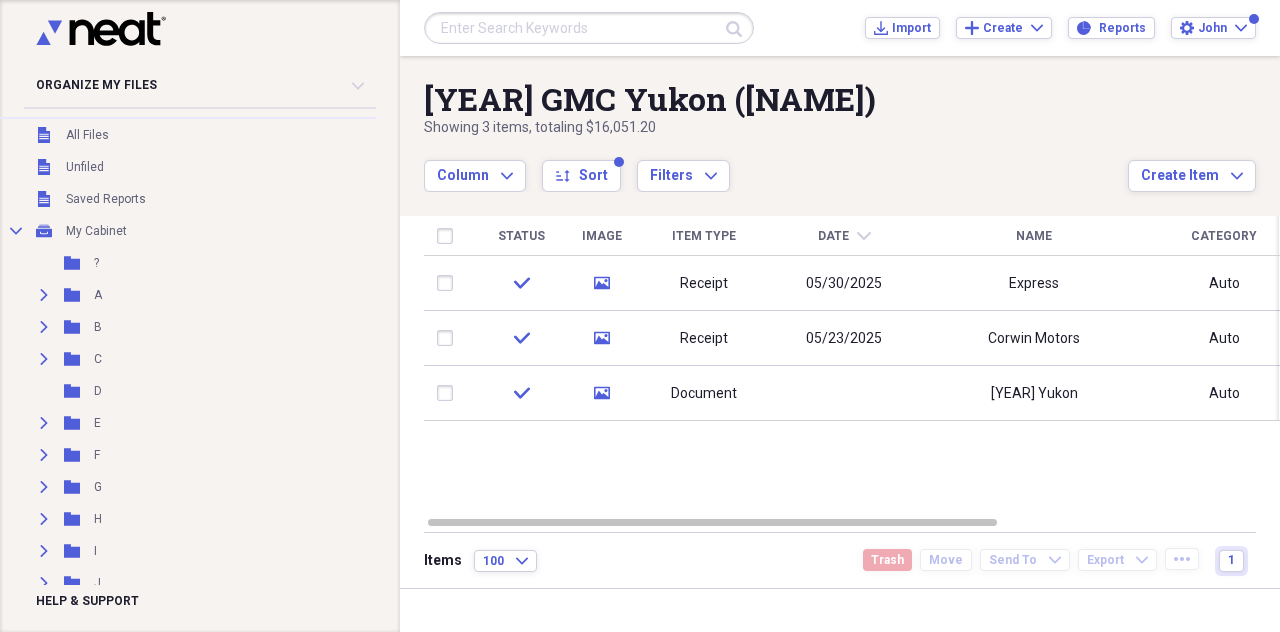 scroll, scrollTop: 0, scrollLeft: 0, axis: both 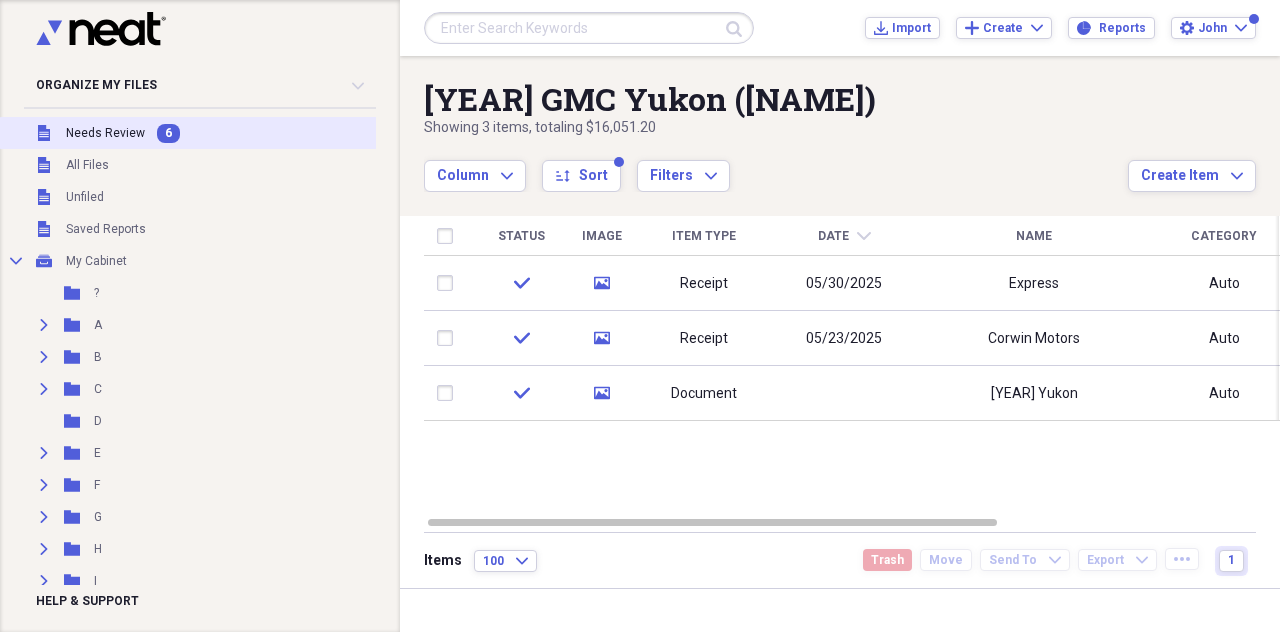 drag, startPoint x: 206, startPoint y: 146, endPoint x: 214, endPoint y: 123, distance: 24.351591 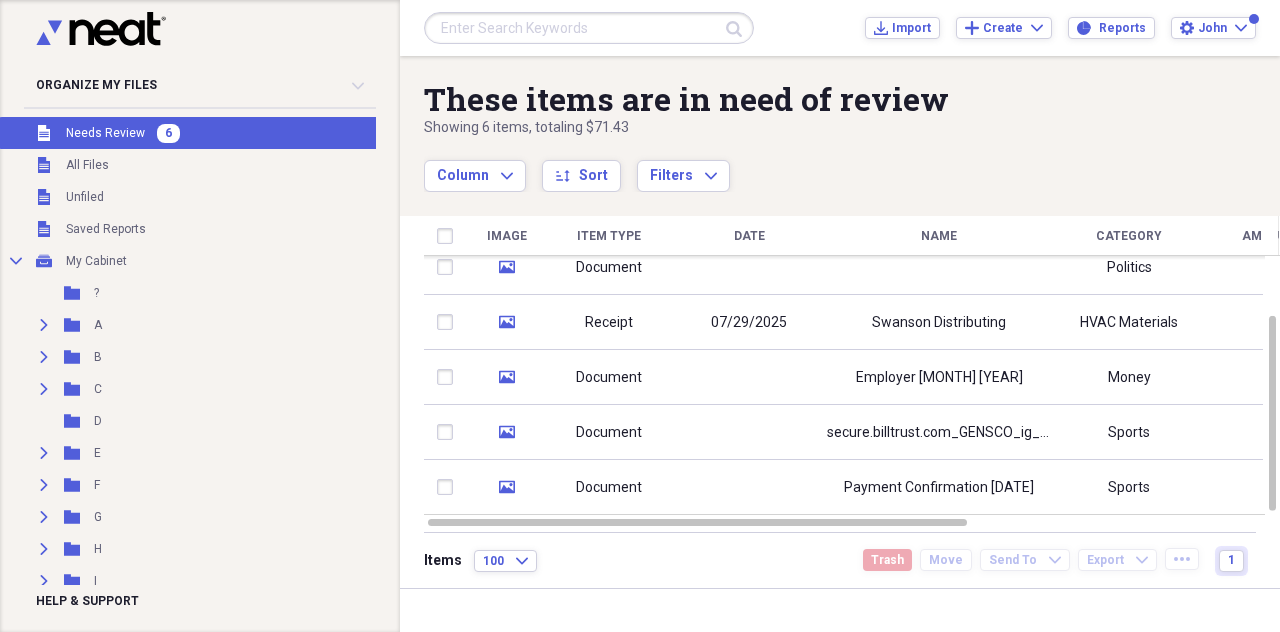 click at bounding box center (589, 28) 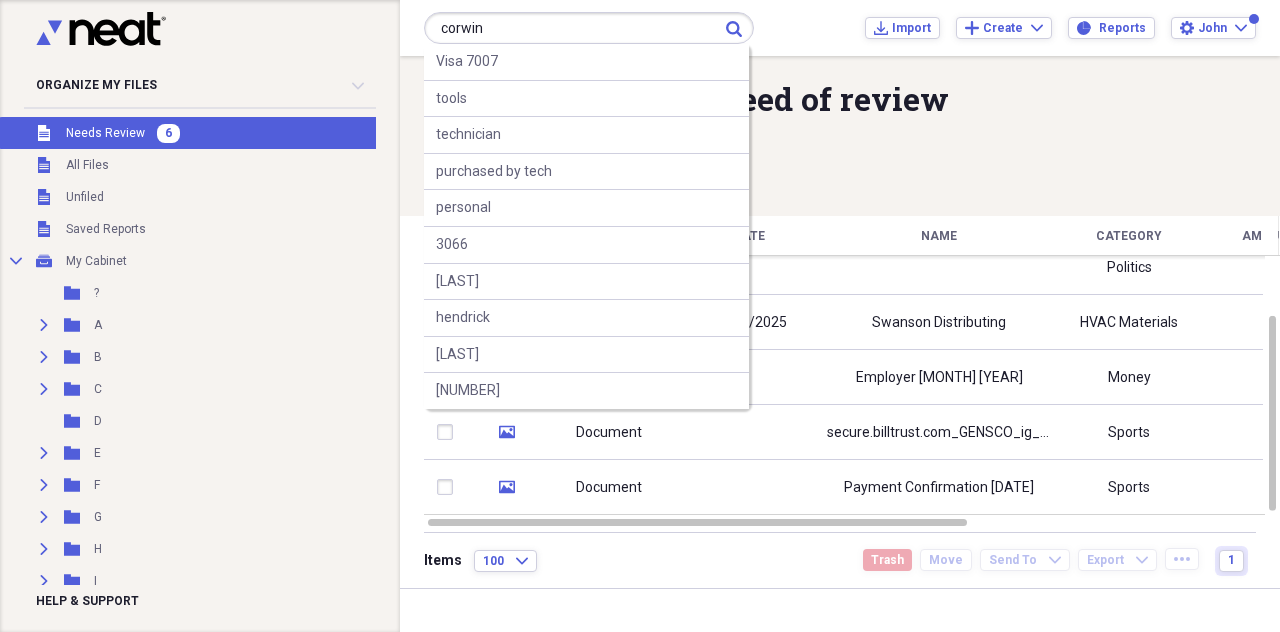 type on "corwin" 